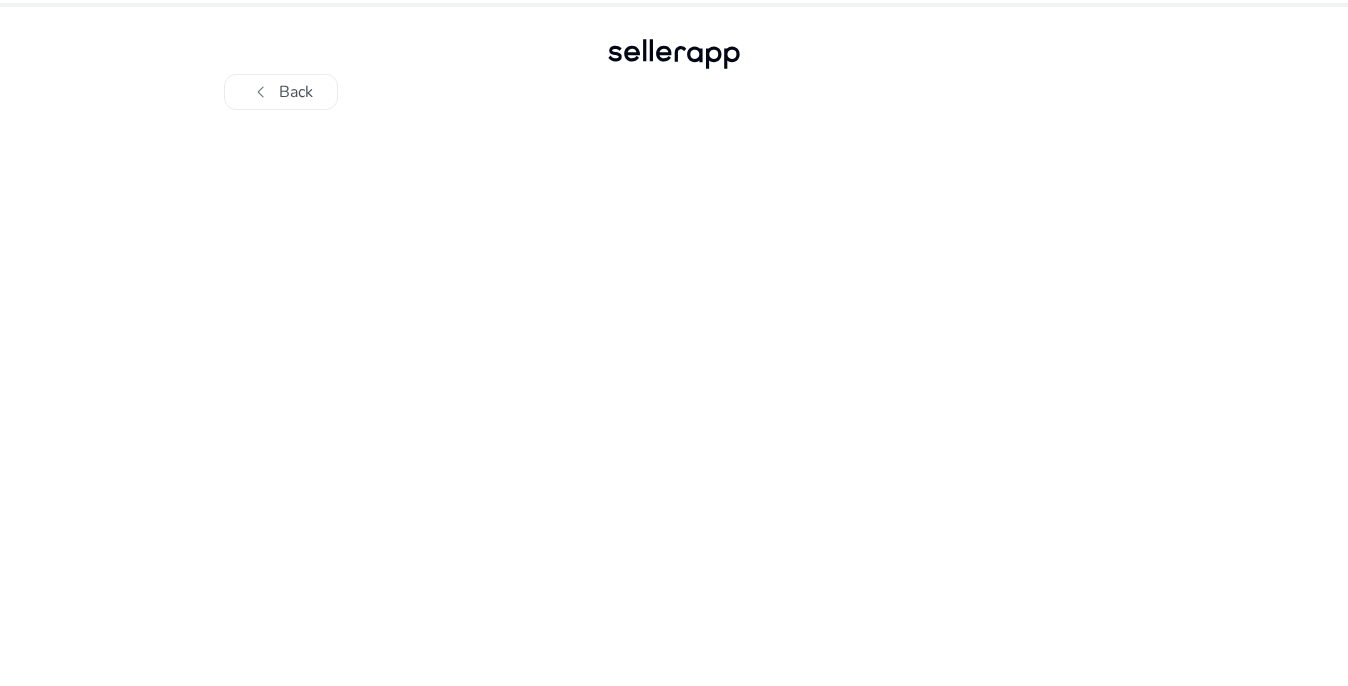 scroll, scrollTop: 0, scrollLeft: 0, axis: both 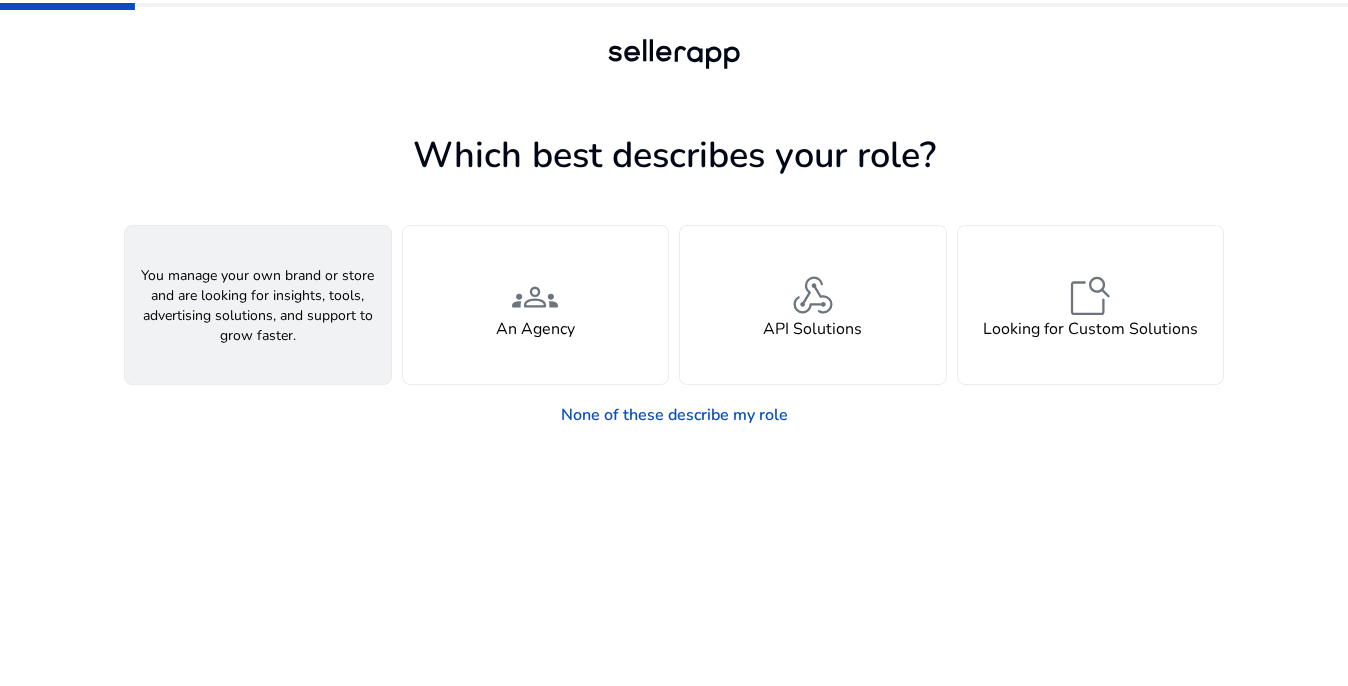 click on "person" 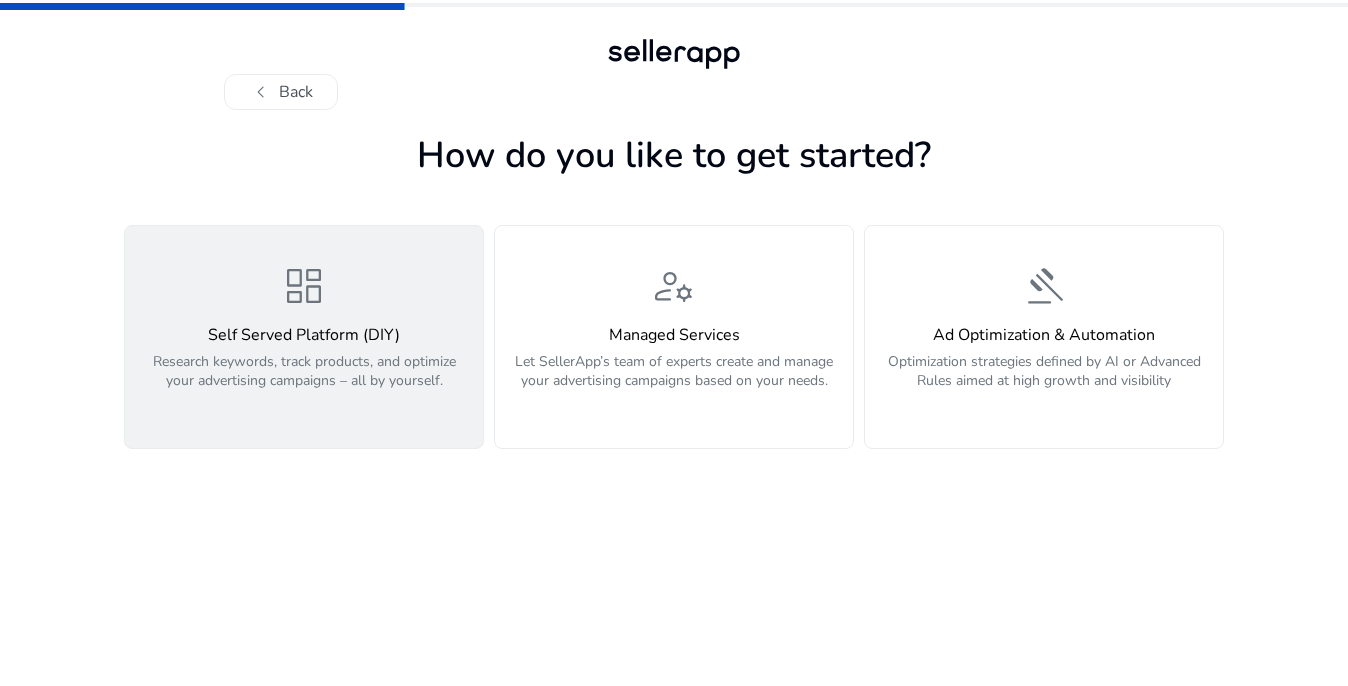 click on "dashboard" 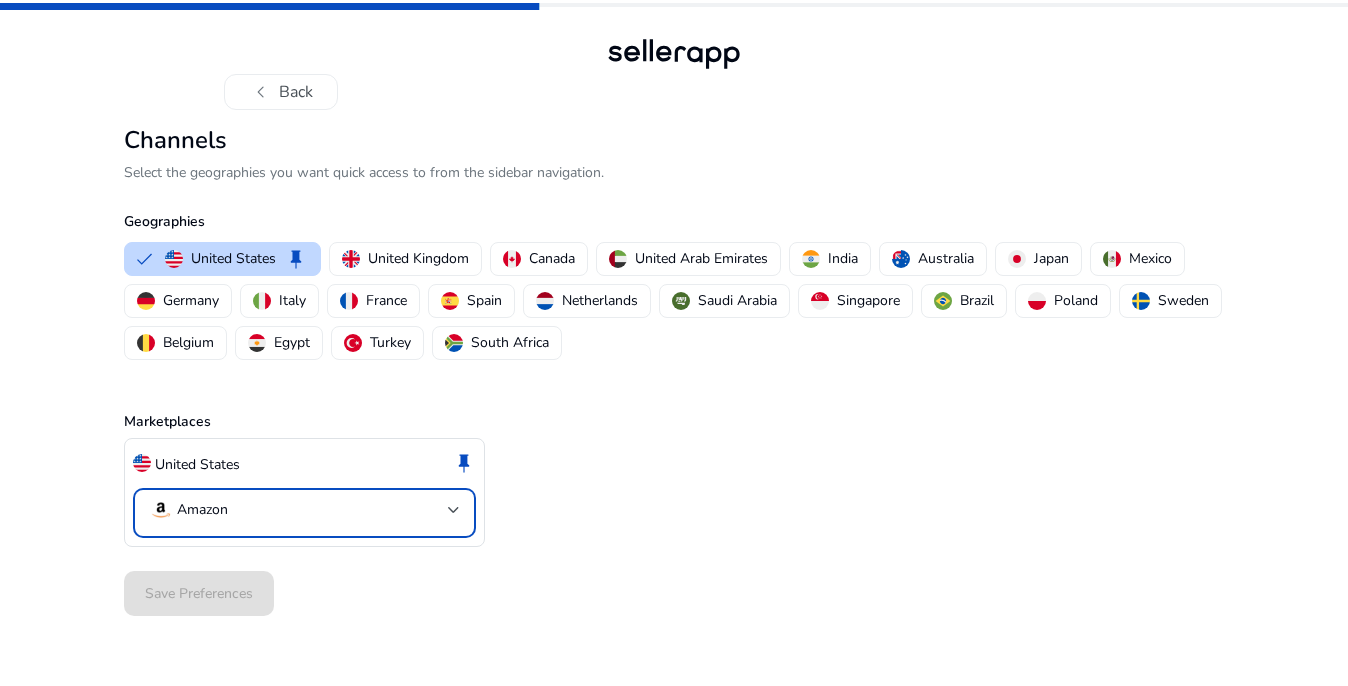 click on "Amazon" at bounding box center [202, 510] 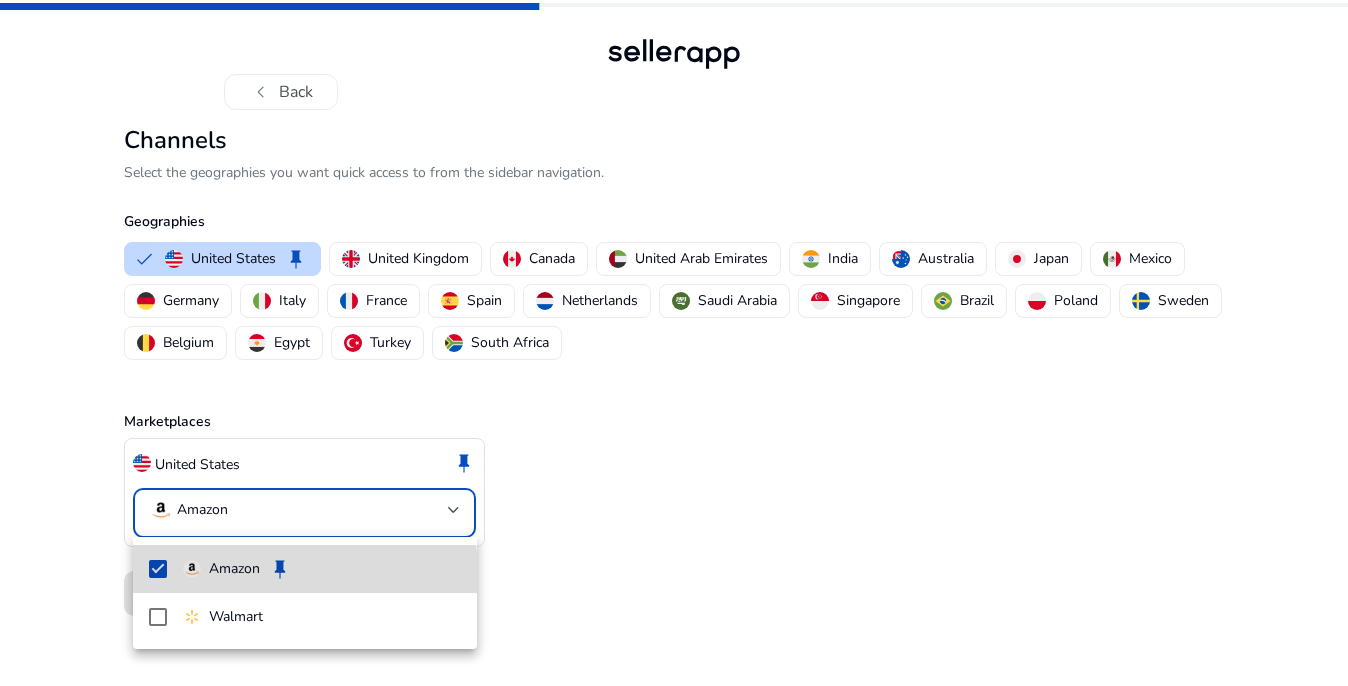 click on "Amazon" at bounding box center [234, 569] 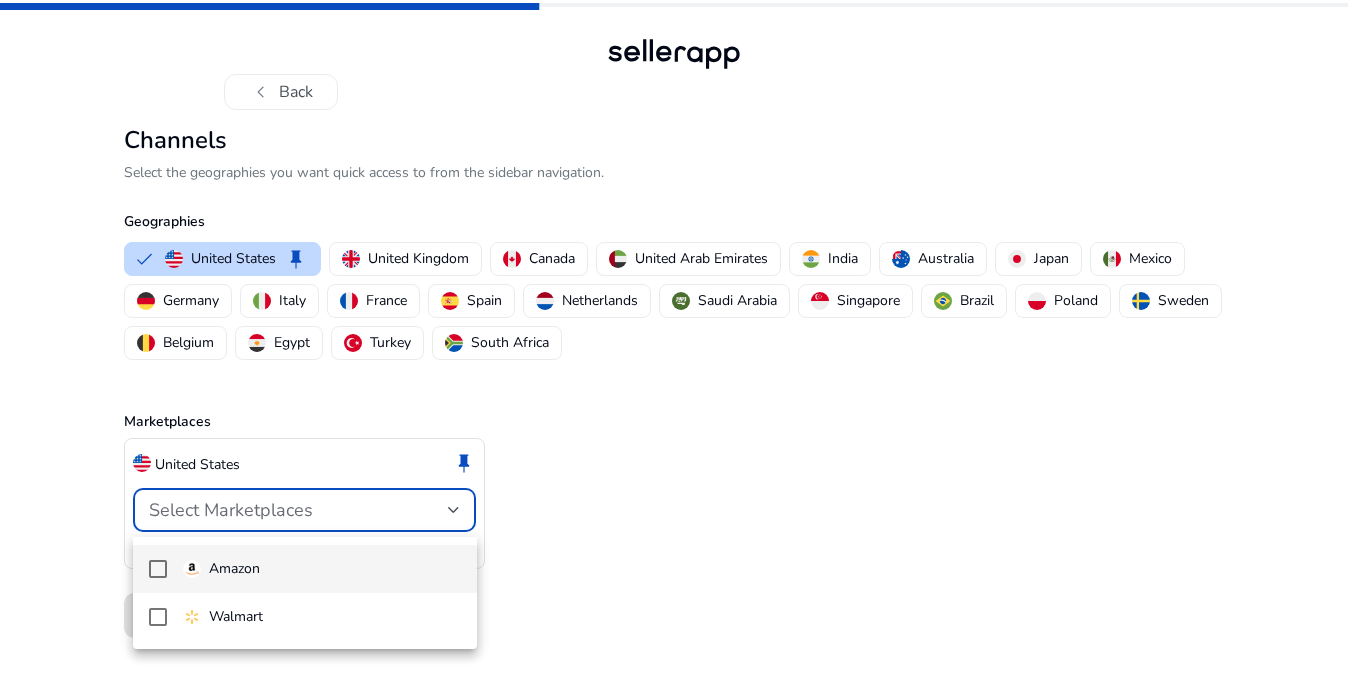 click on "Amazon" at bounding box center [234, 569] 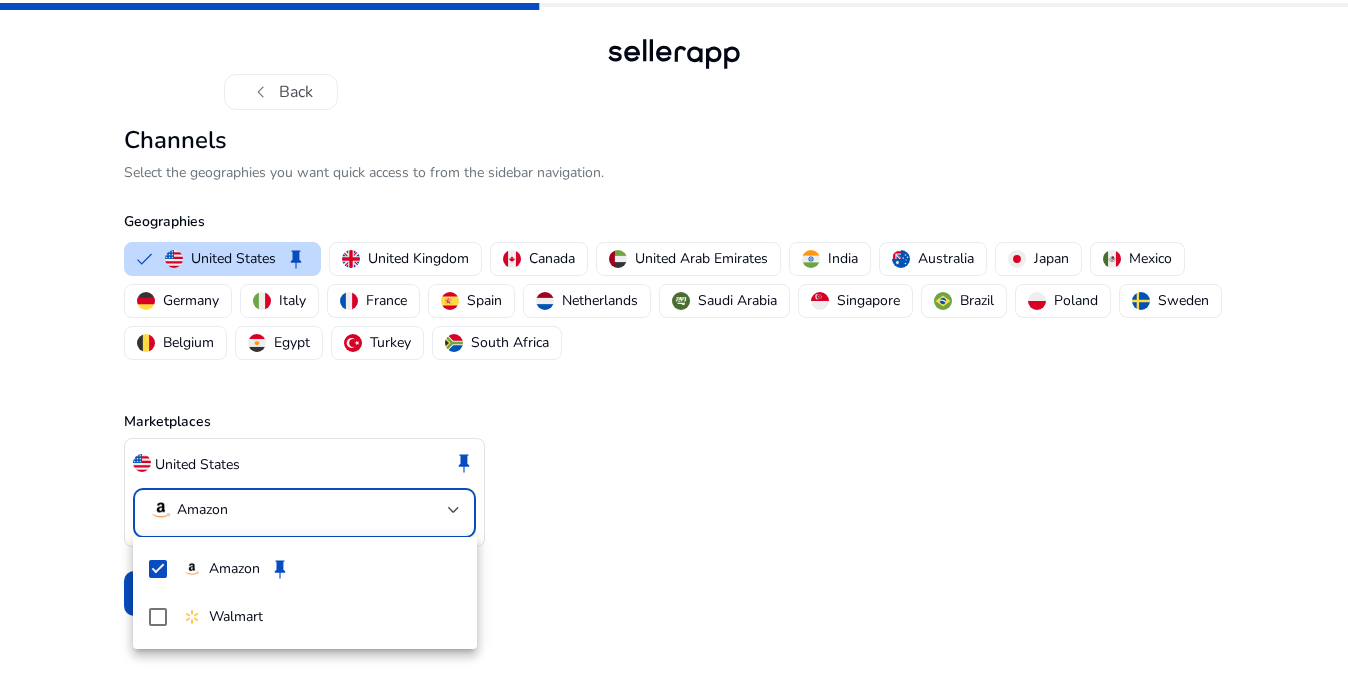 click at bounding box center (674, 343) 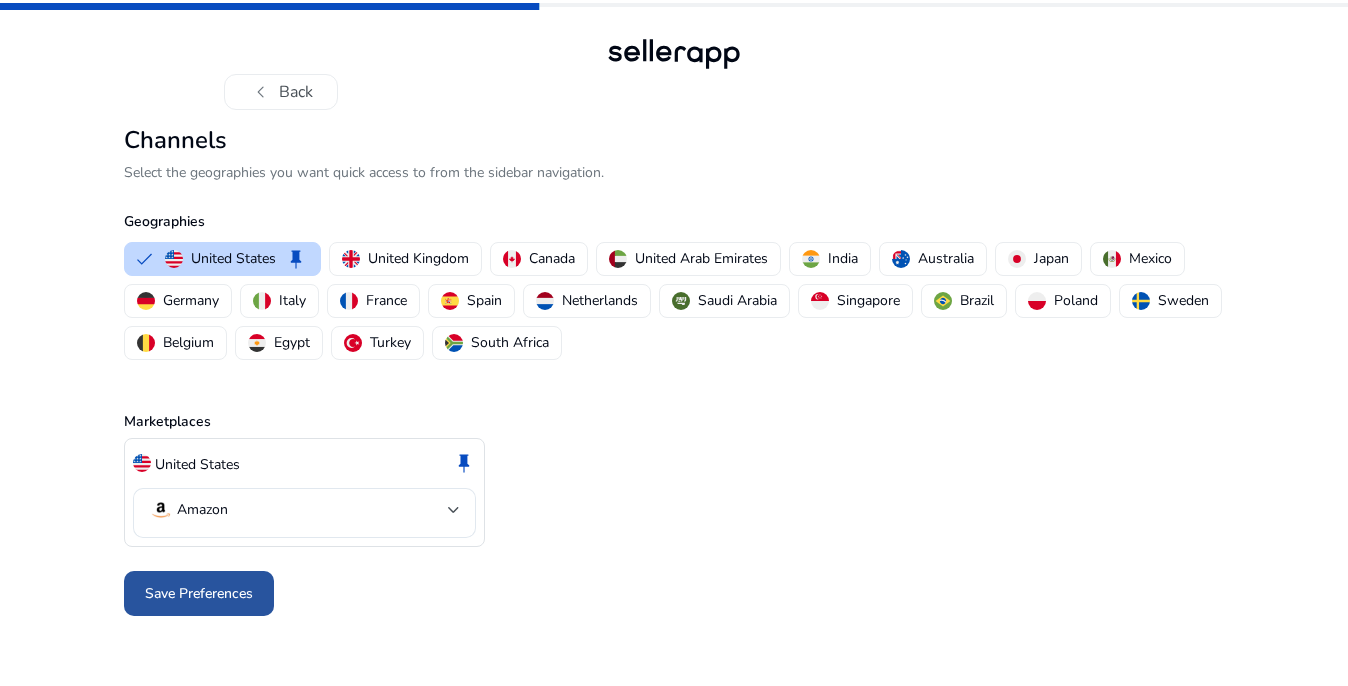 click on "Save Preferences" 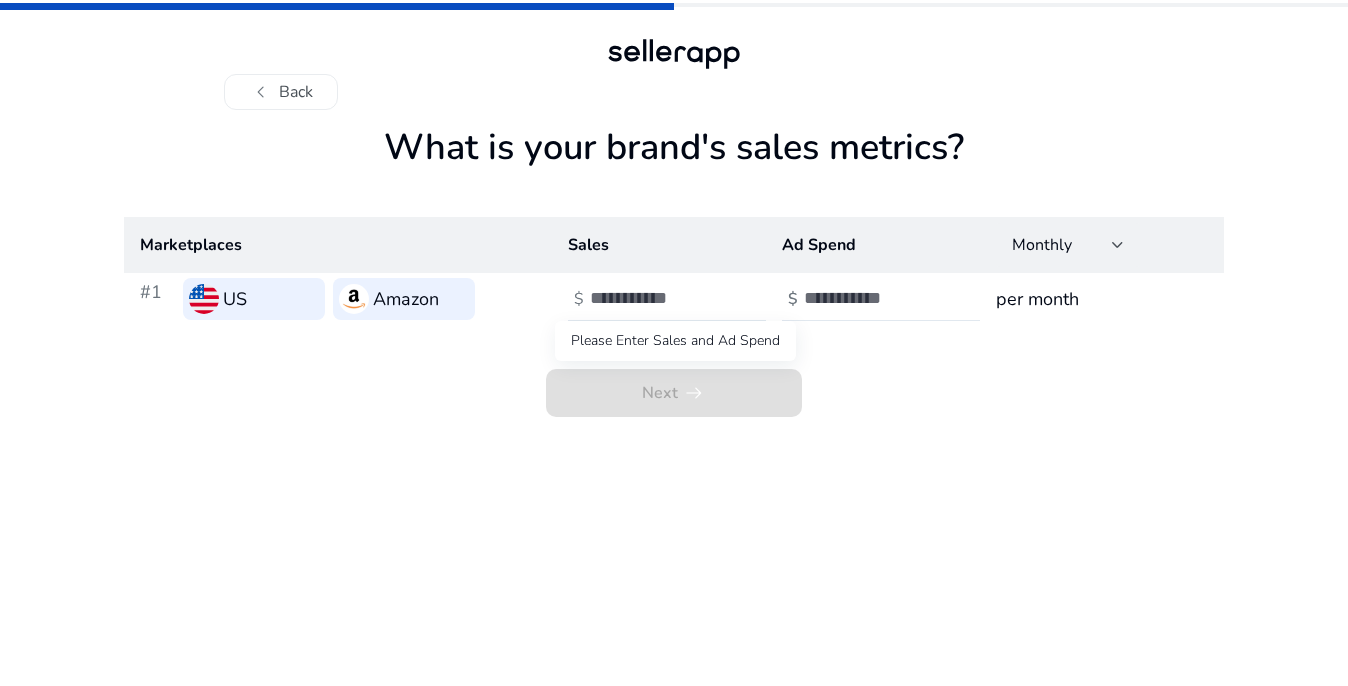 click on "Next   arrow_right_alt" 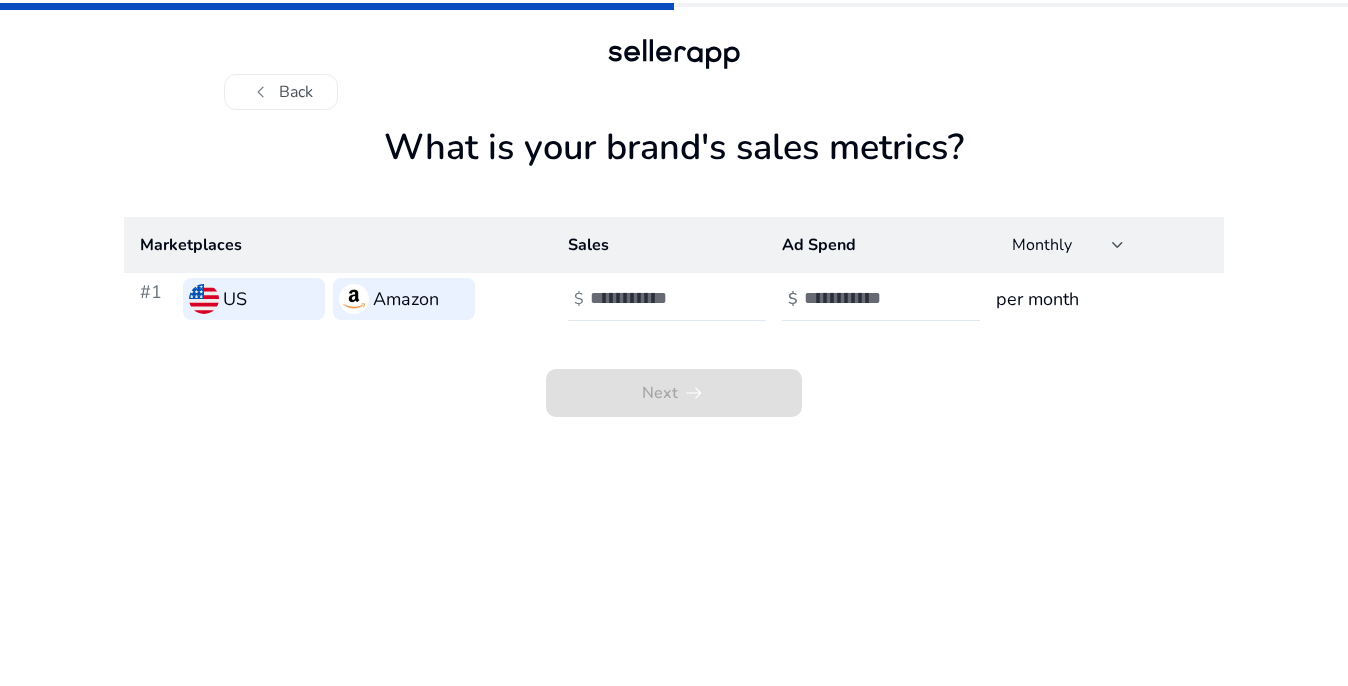 click on "Amazon" 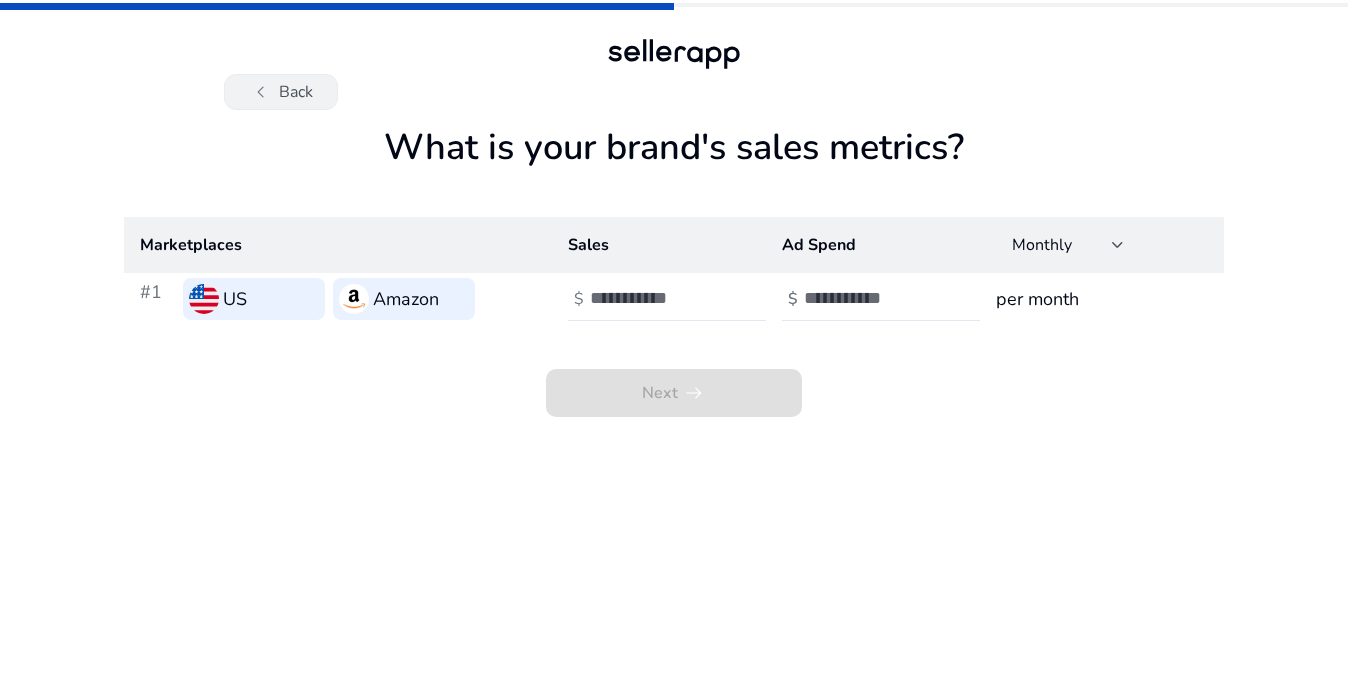 click on "chevron_left" 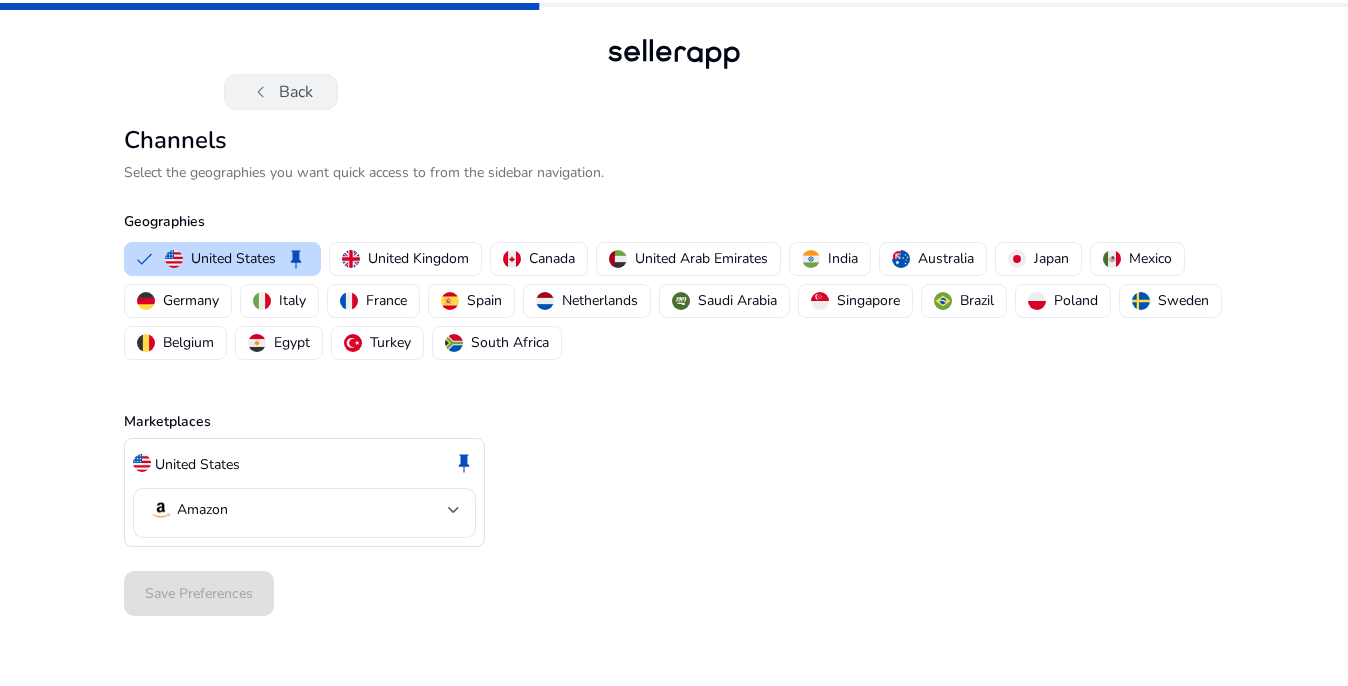 click on "chevron_left" 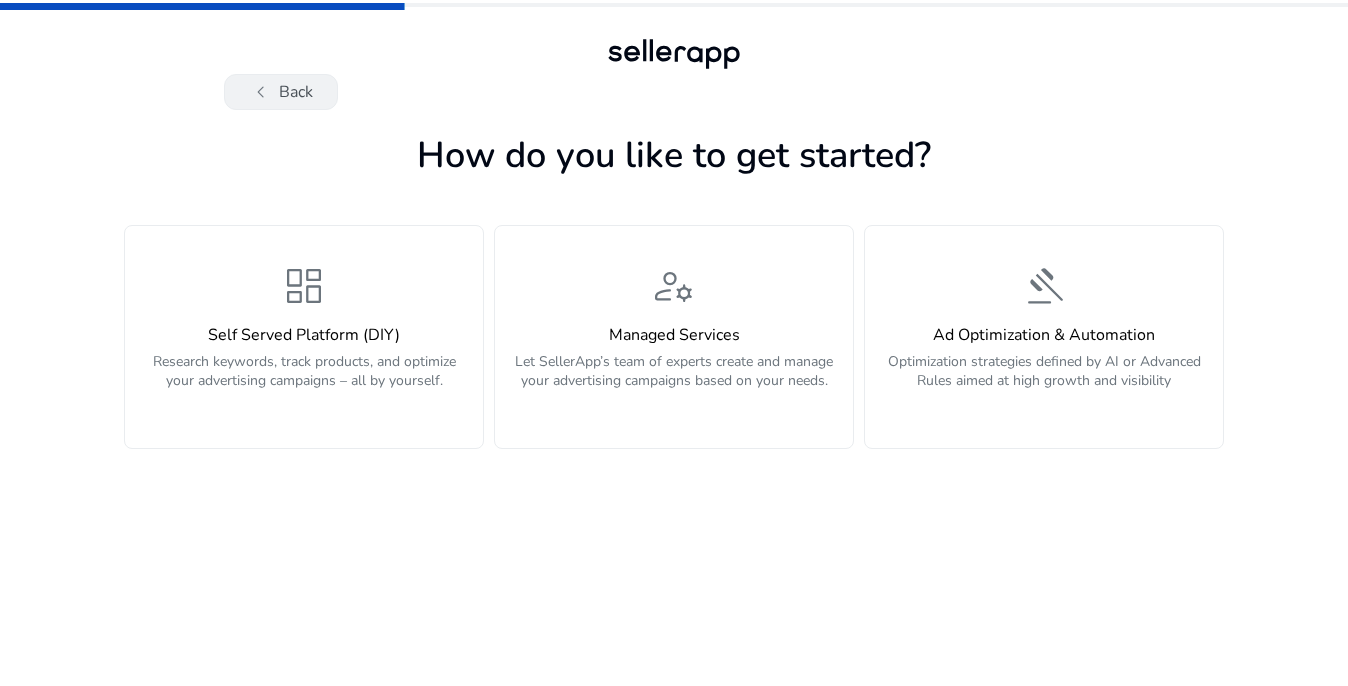click on "chevron_left" 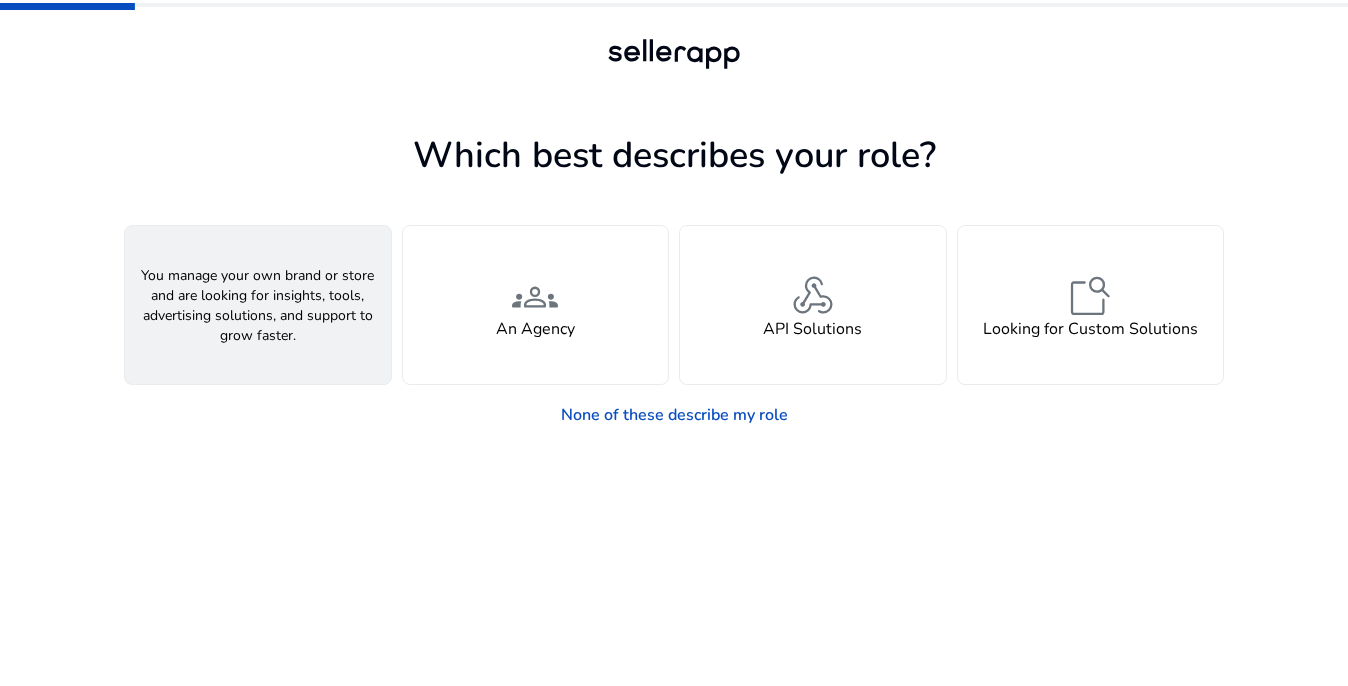 click on "person" 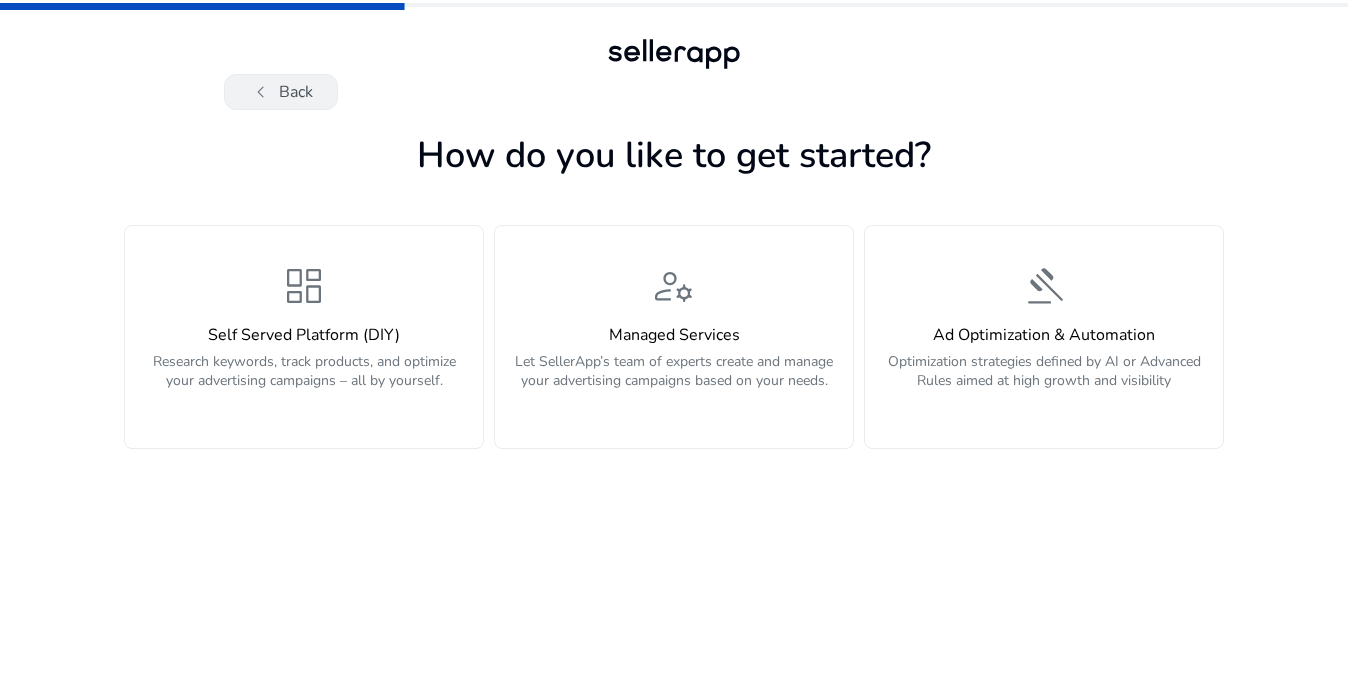 click on "chevron_left" 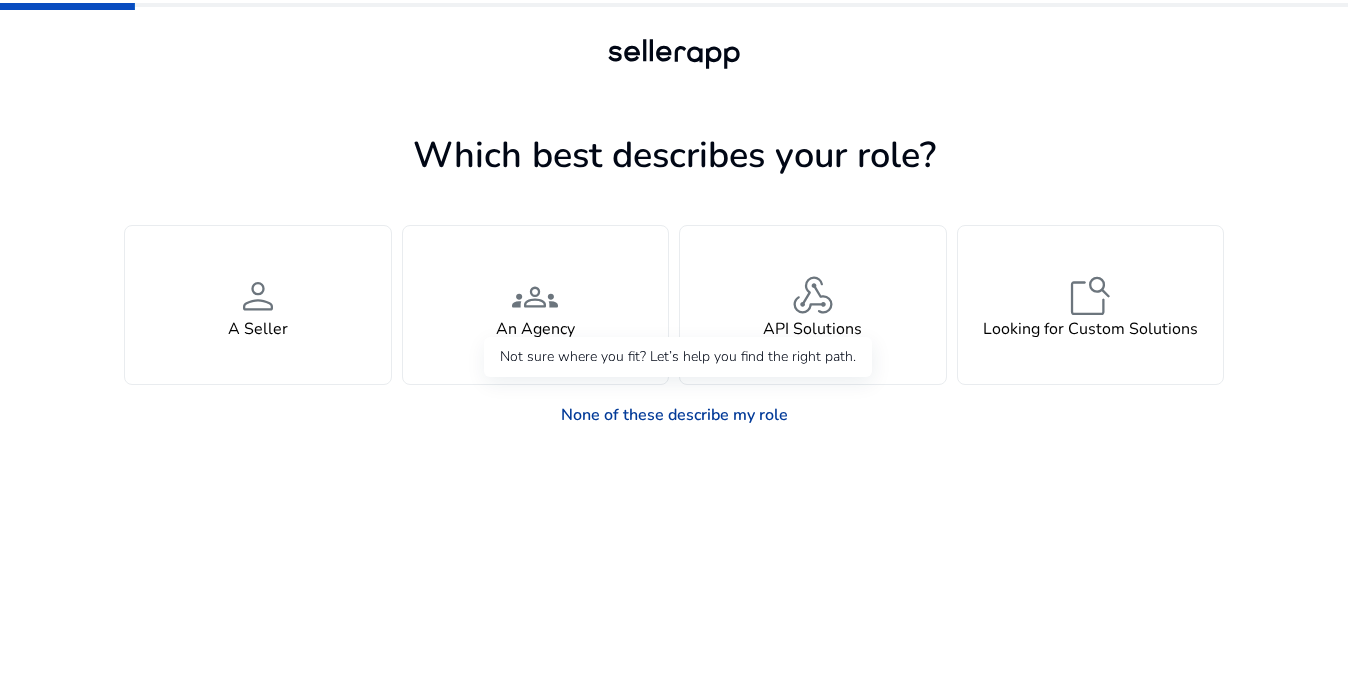 click on "None of these describe my role" 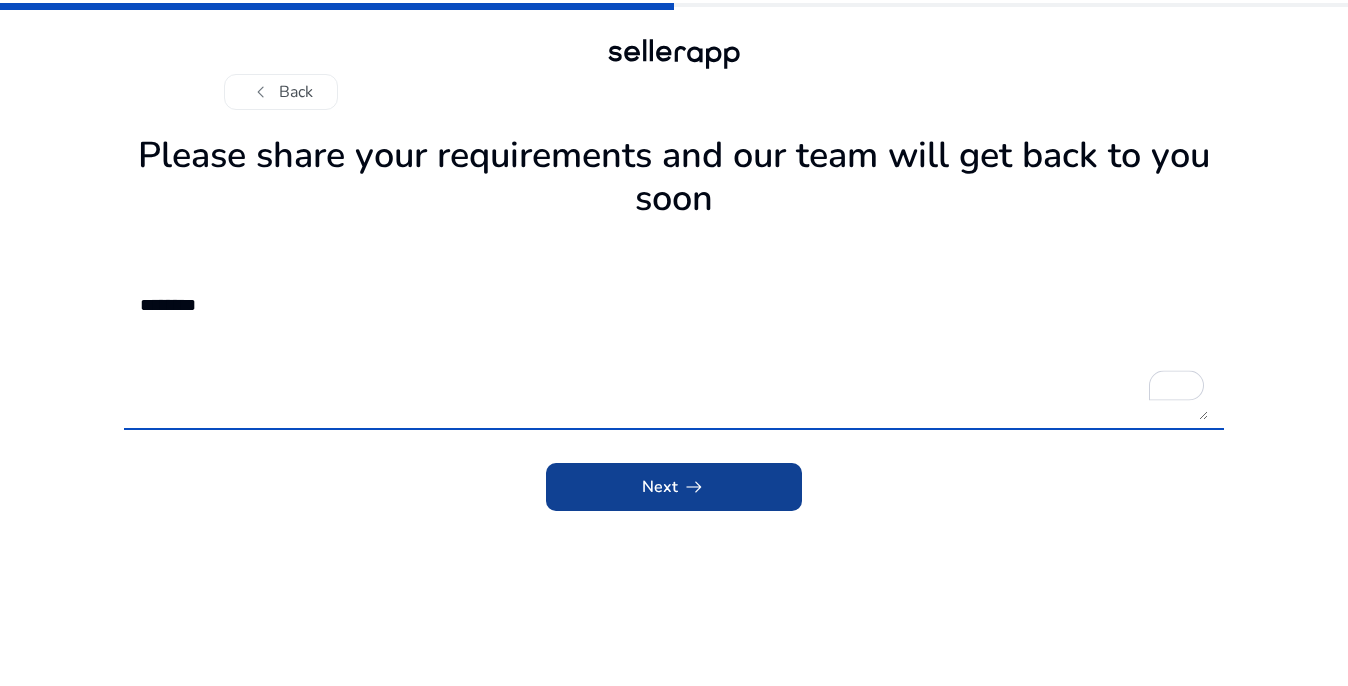 type on "********" 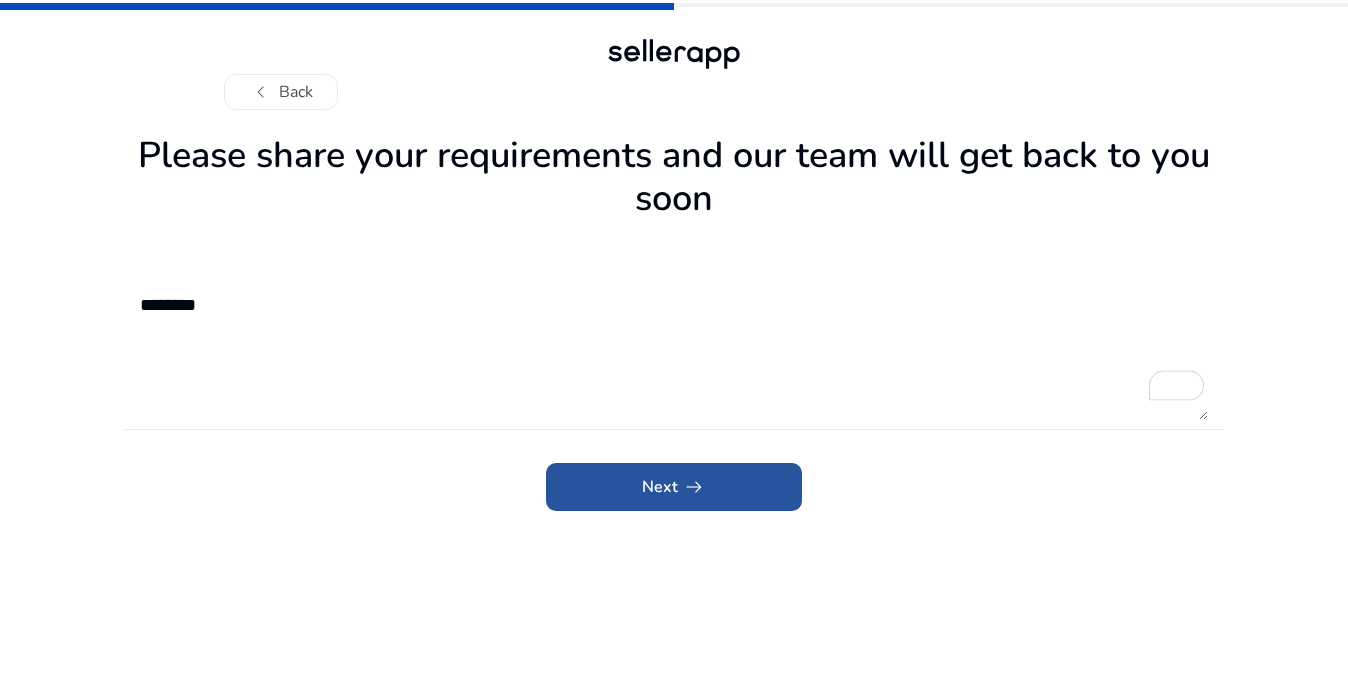 click 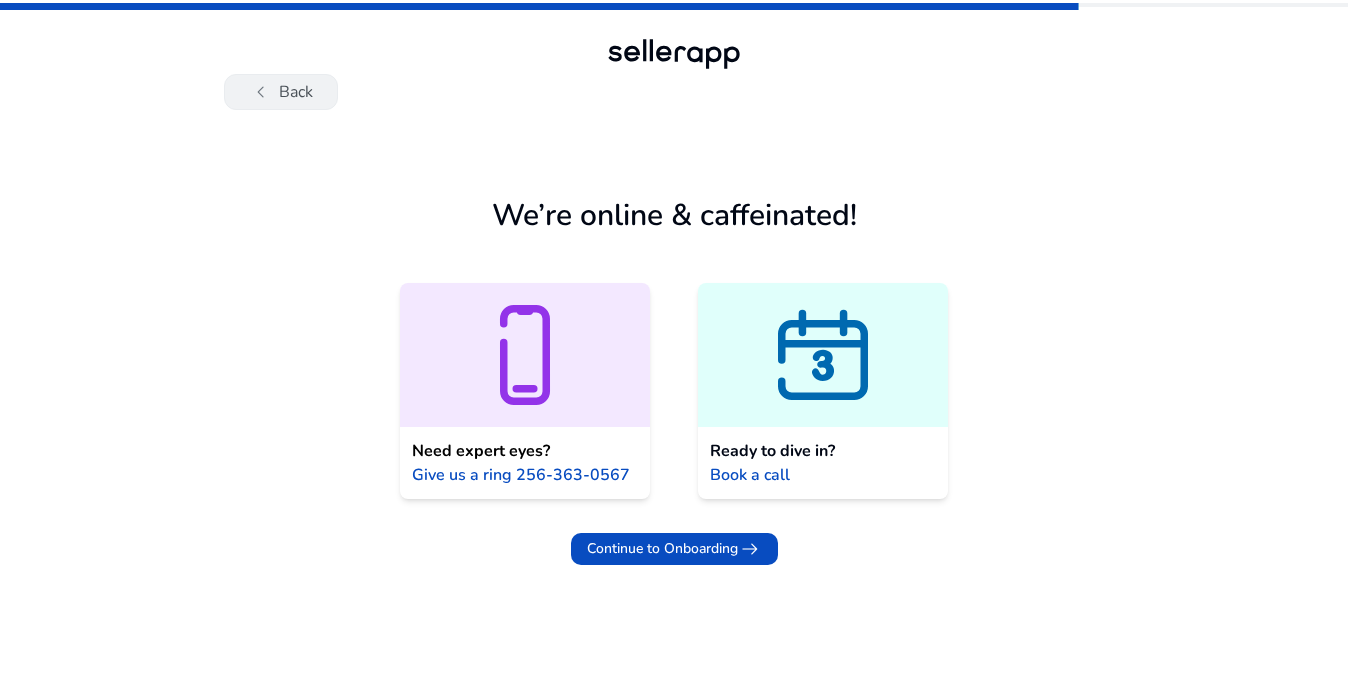 click on "chevron_left" 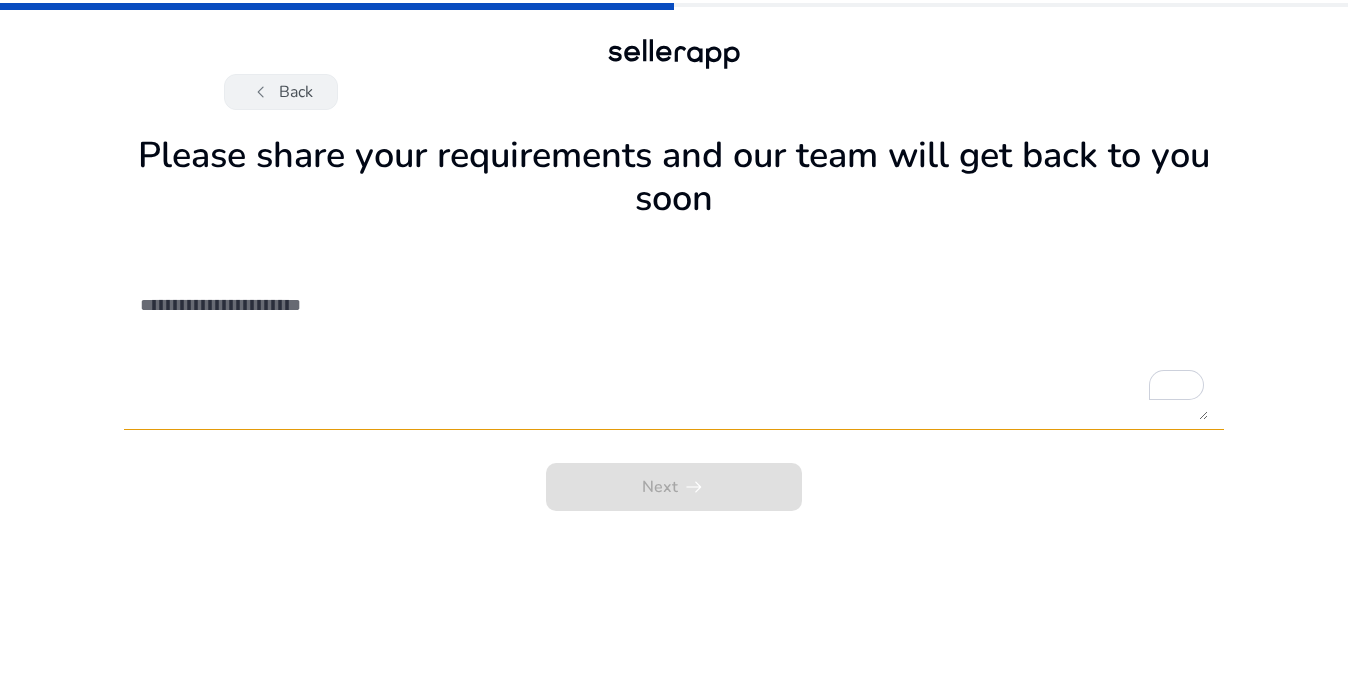click on "chevron_left" 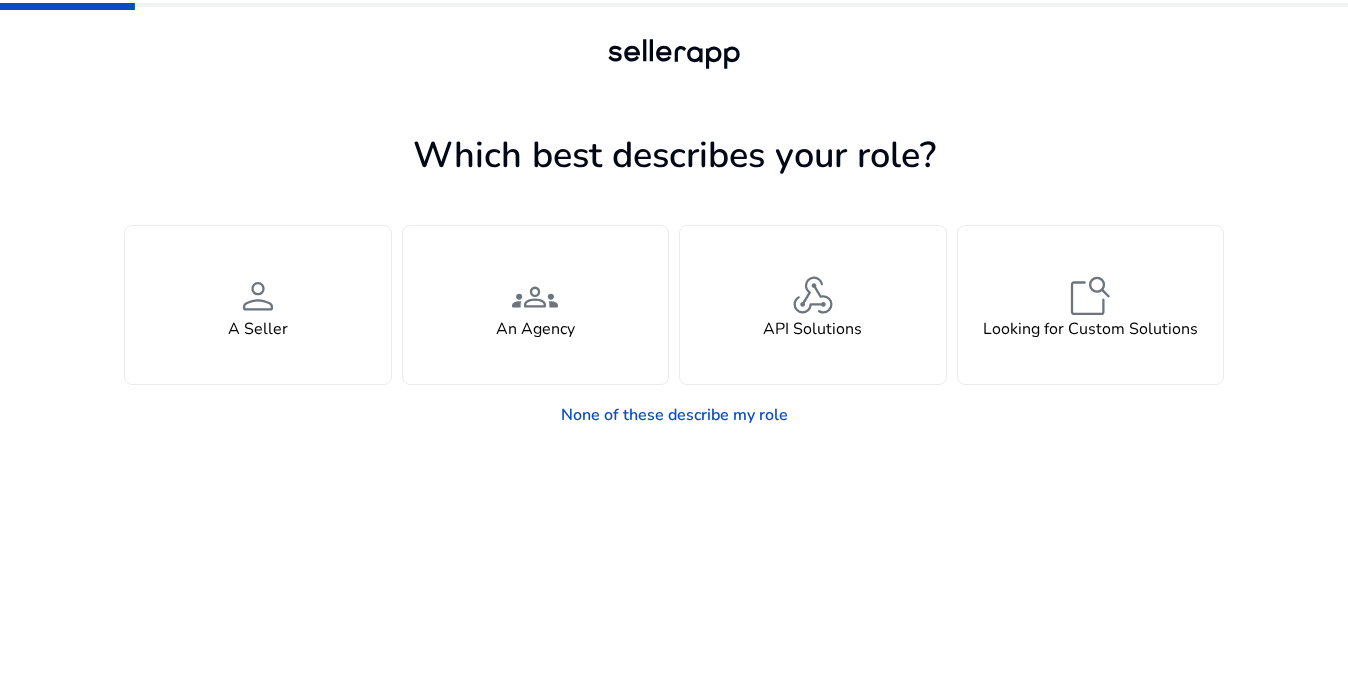 click on "Which best describes your role? You manage your own brand or store and are looking for insights, tools, advertising solutions, and support to grow faster.  person  A Seller You represent multiple brands and need scalable solutions across client portfolios.  groups  An Agency You’re building or integrating with our data and need access to developer tools and endpoints.  webhook  API Solutions You have unique needs and are exploring tailored analytics or enterprise options.  feature_search  Looking for Custom Solutions  None of these describe my role" 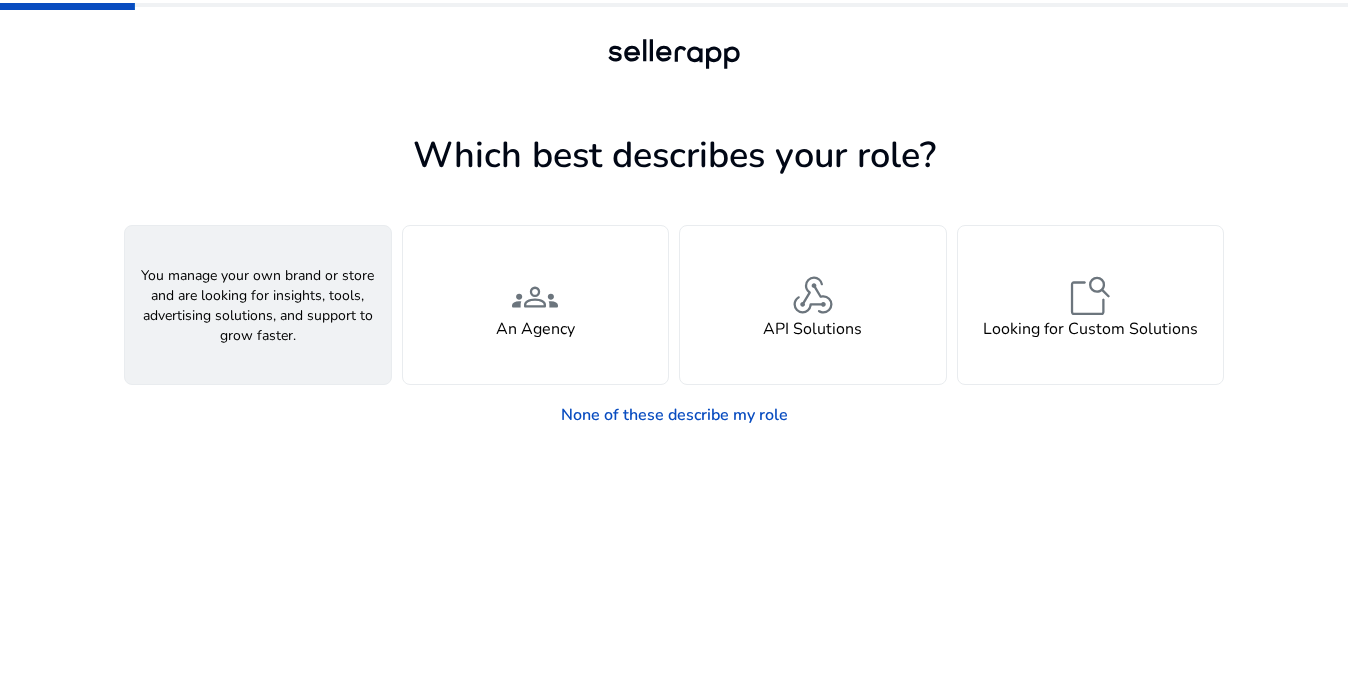 click on "A Seller" 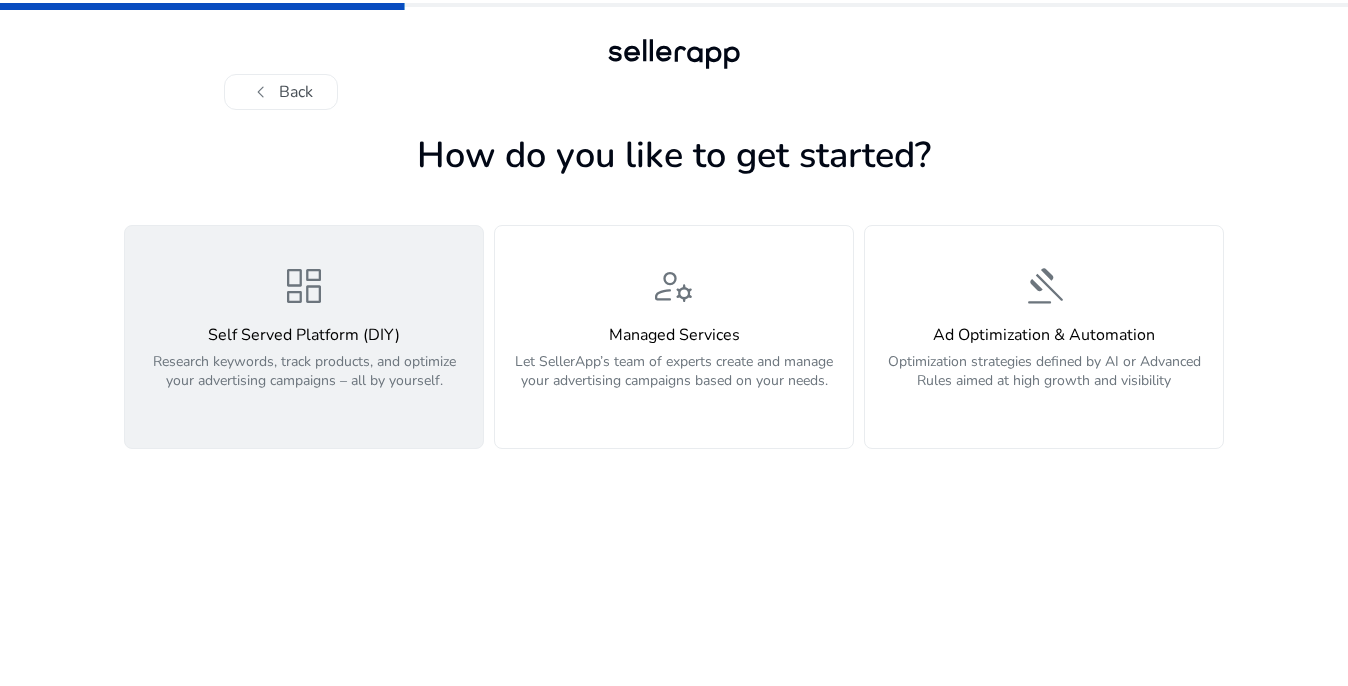 click on "Self Served Platform (DIY)" 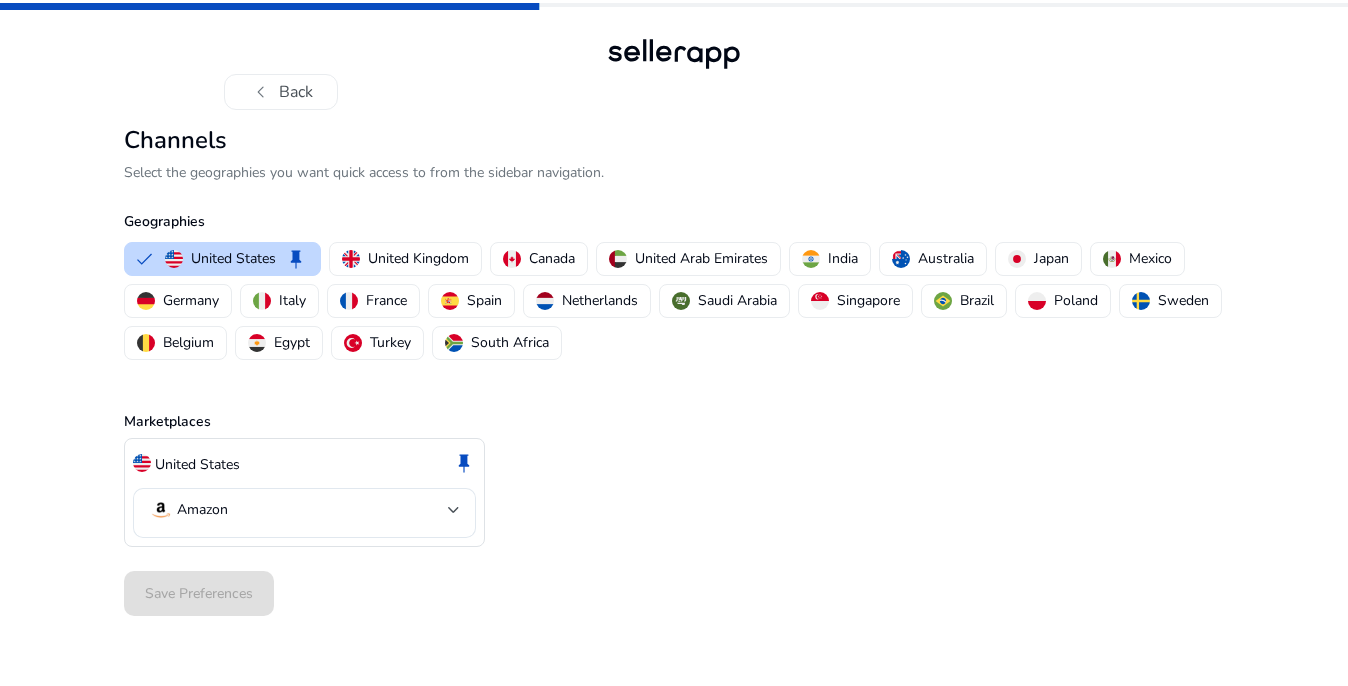 click on "Channels" 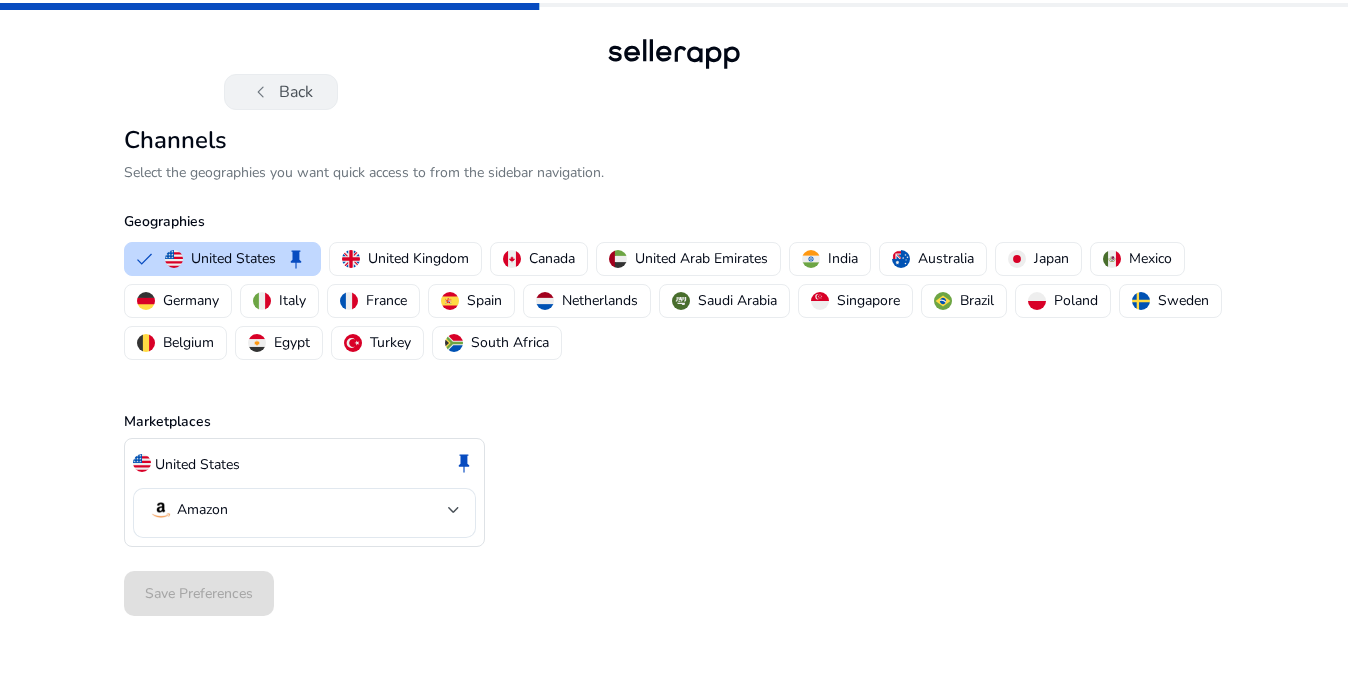 click on "chevron_left   Back" 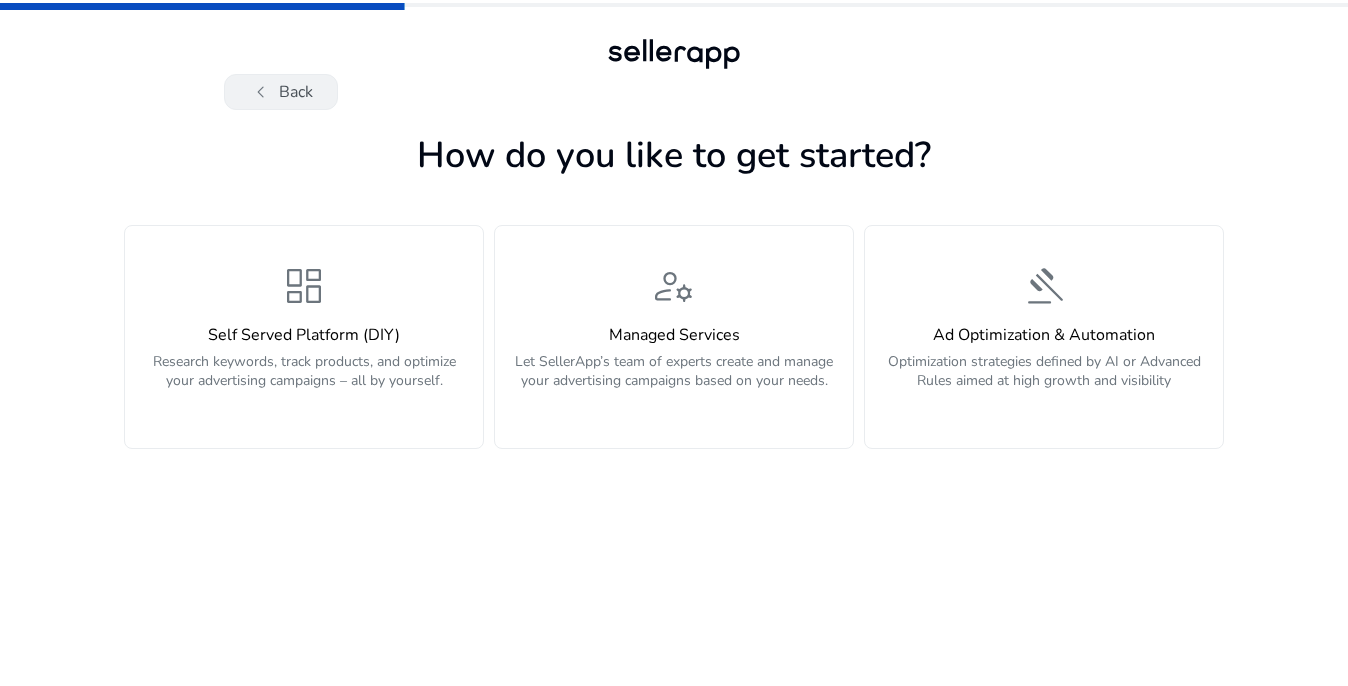 click on "chevron_left" 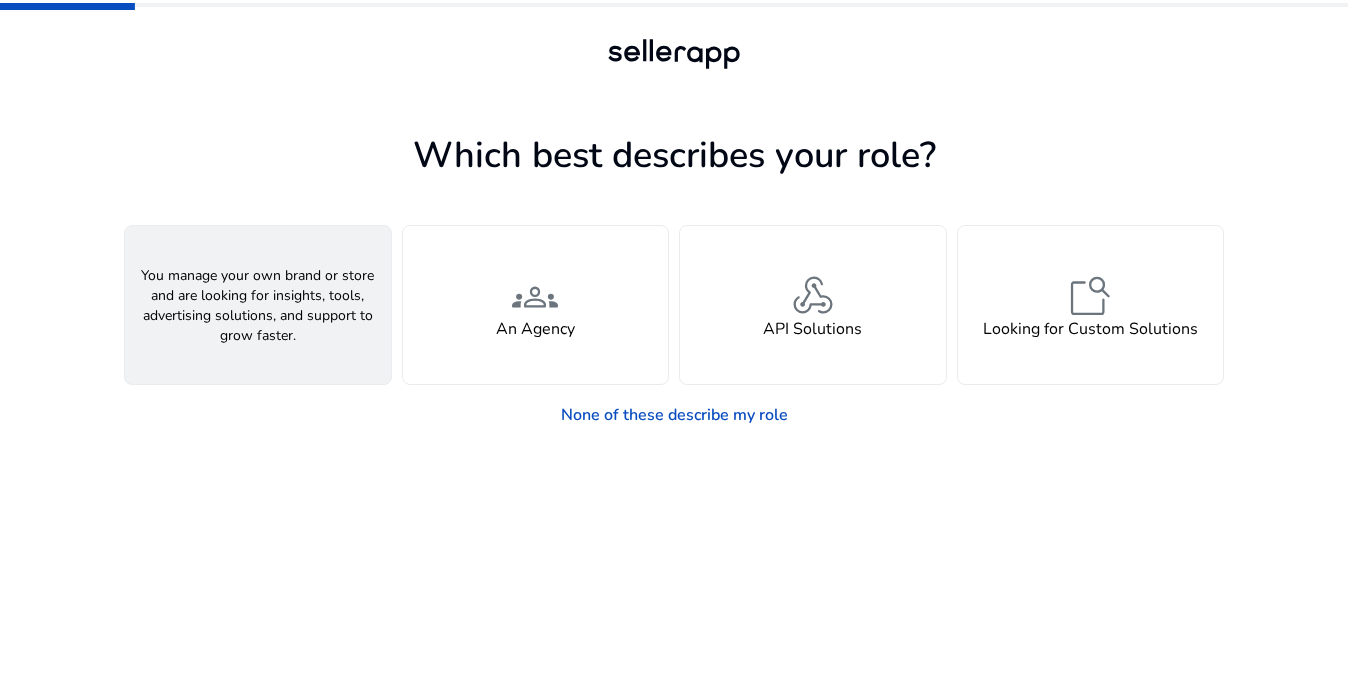 click on "A Seller" 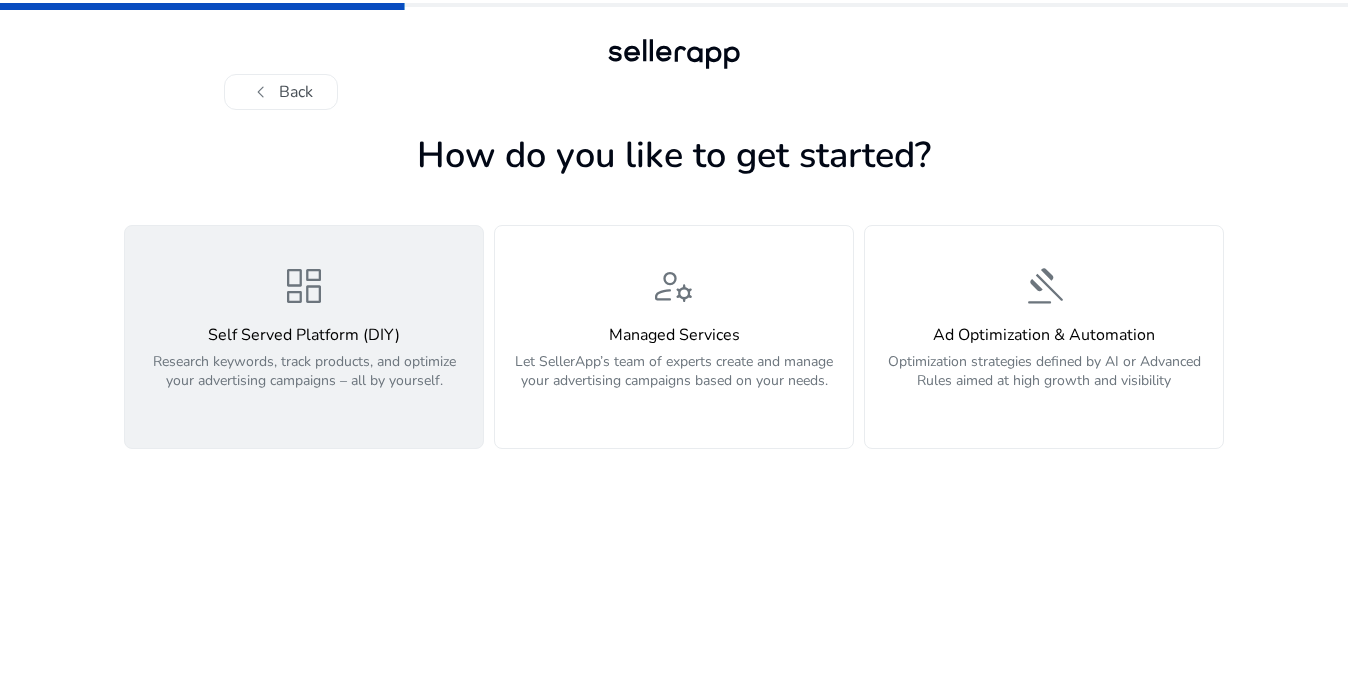 click on "Research keywords, track products, and optimize your advertising campaigns – all by yourself." 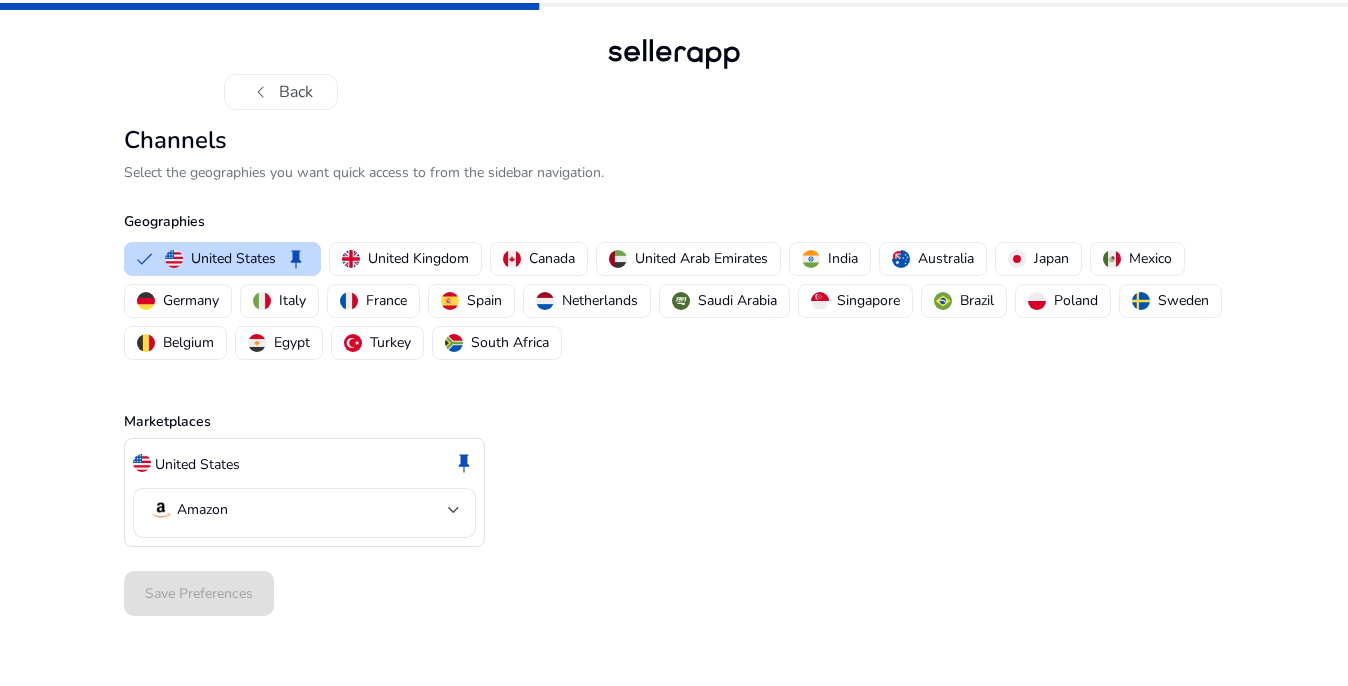 click on "Select the geographies you want quick access to from the sidebar navigation." 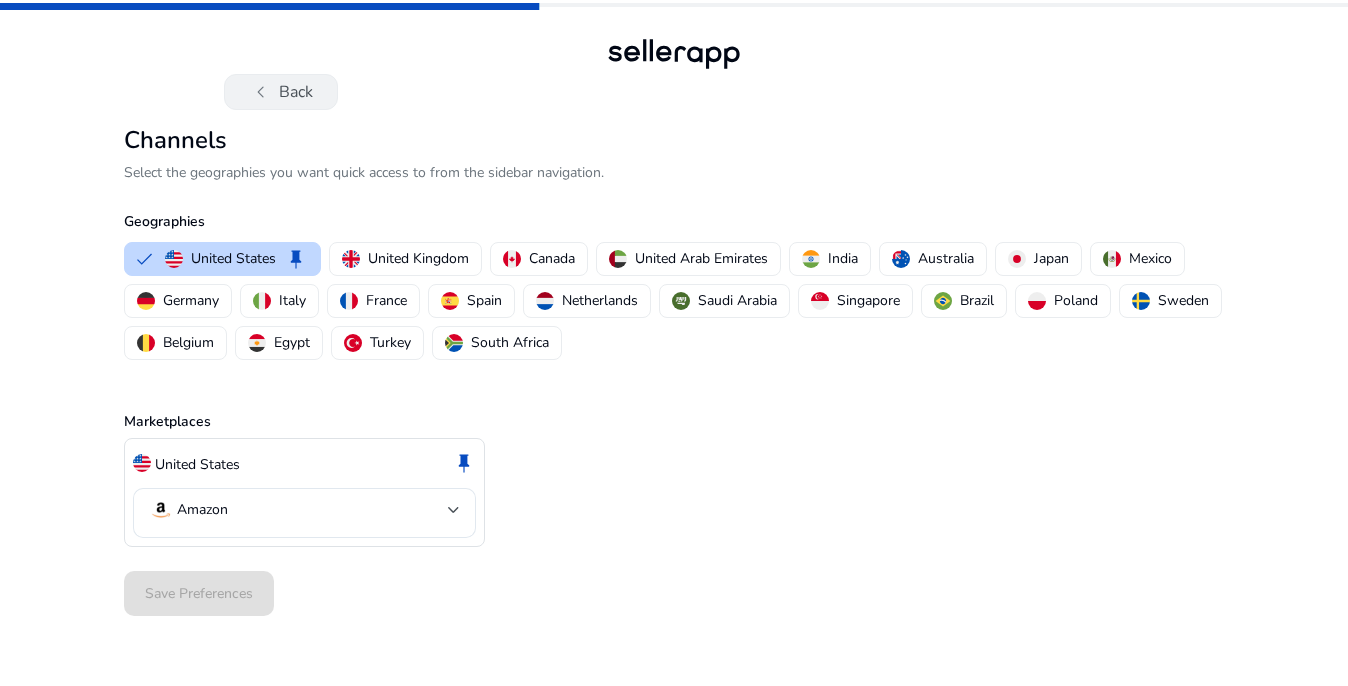 click on "chevron_left" 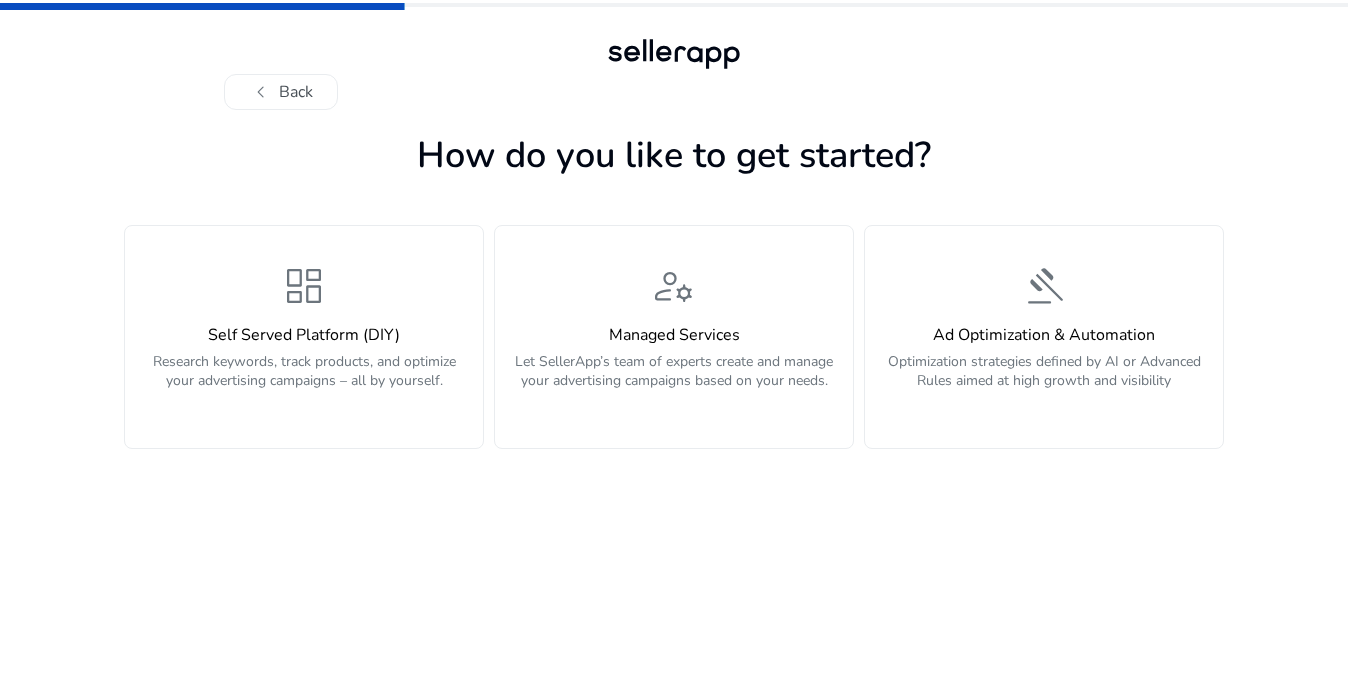 click 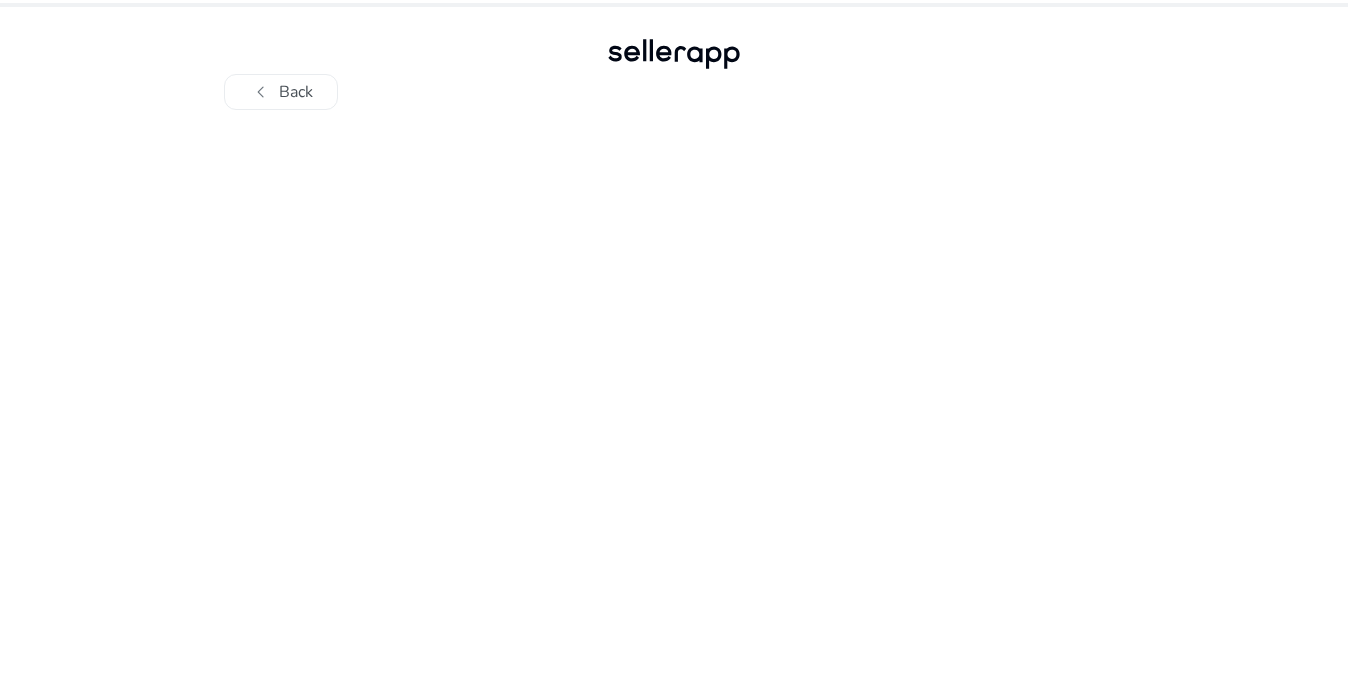 scroll, scrollTop: 0, scrollLeft: 0, axis: both 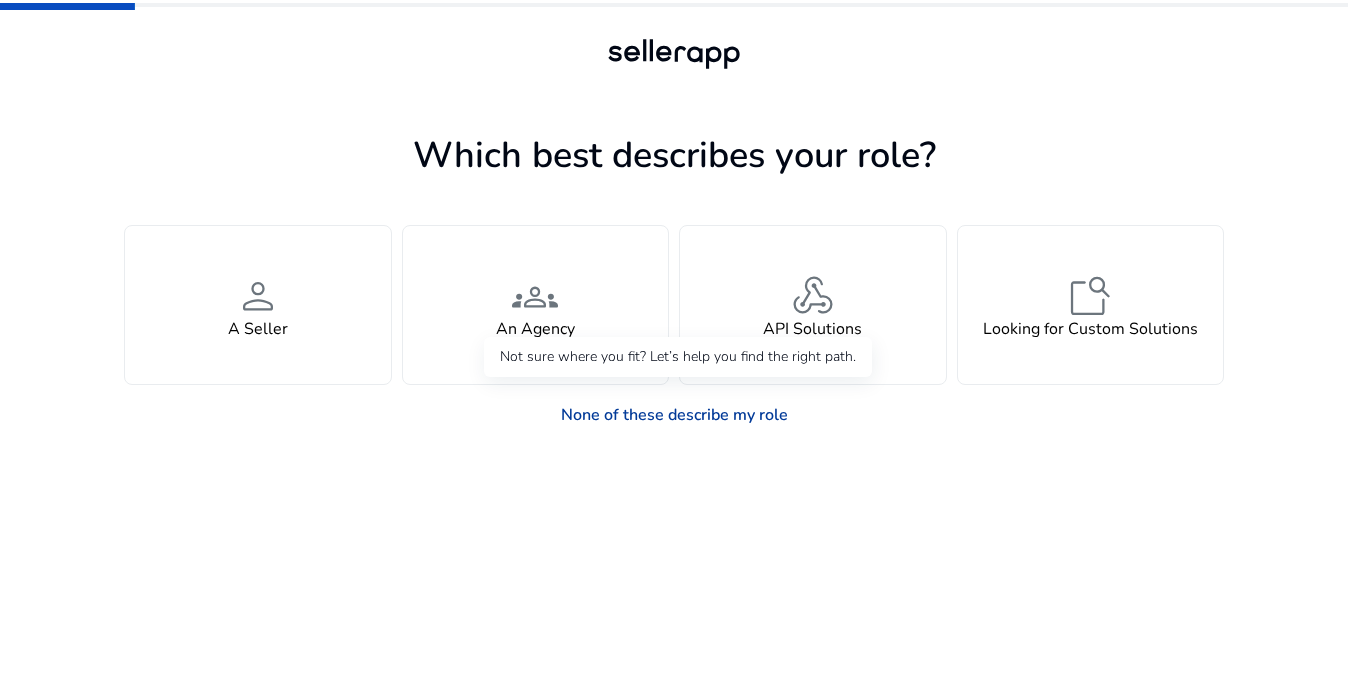 click on "None of these describe my role" 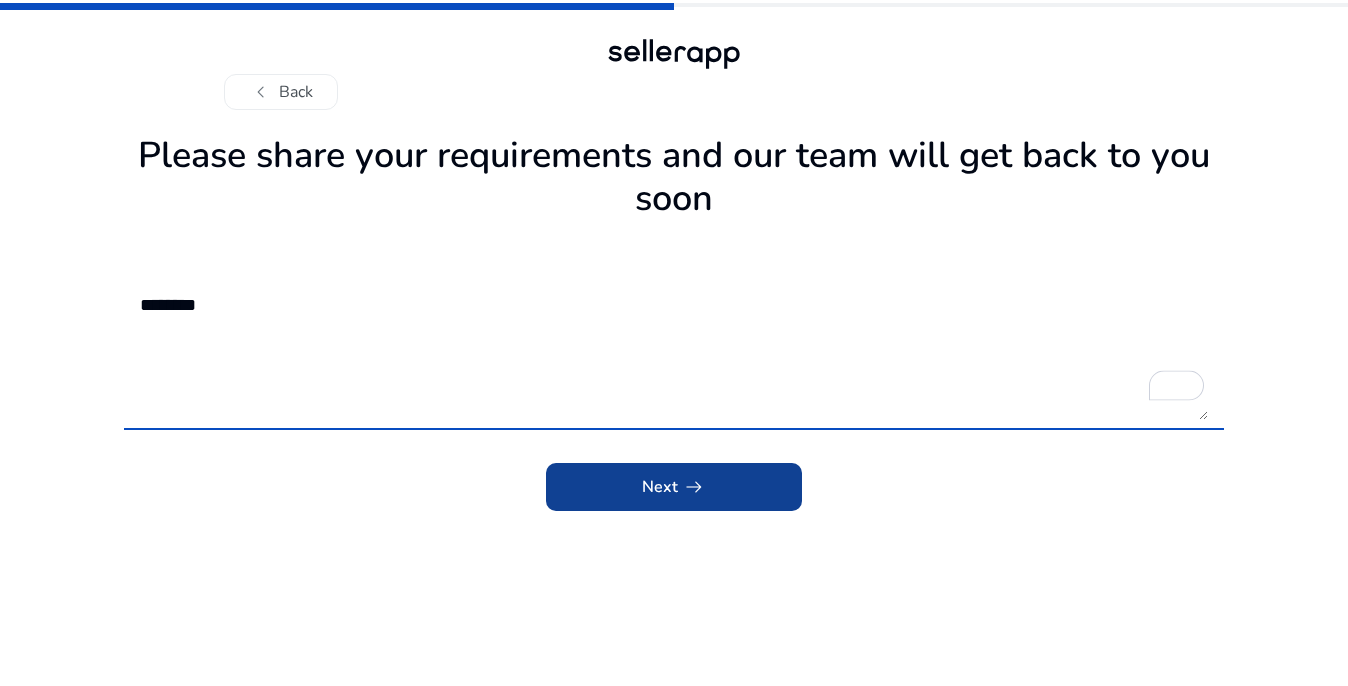 type on "********" 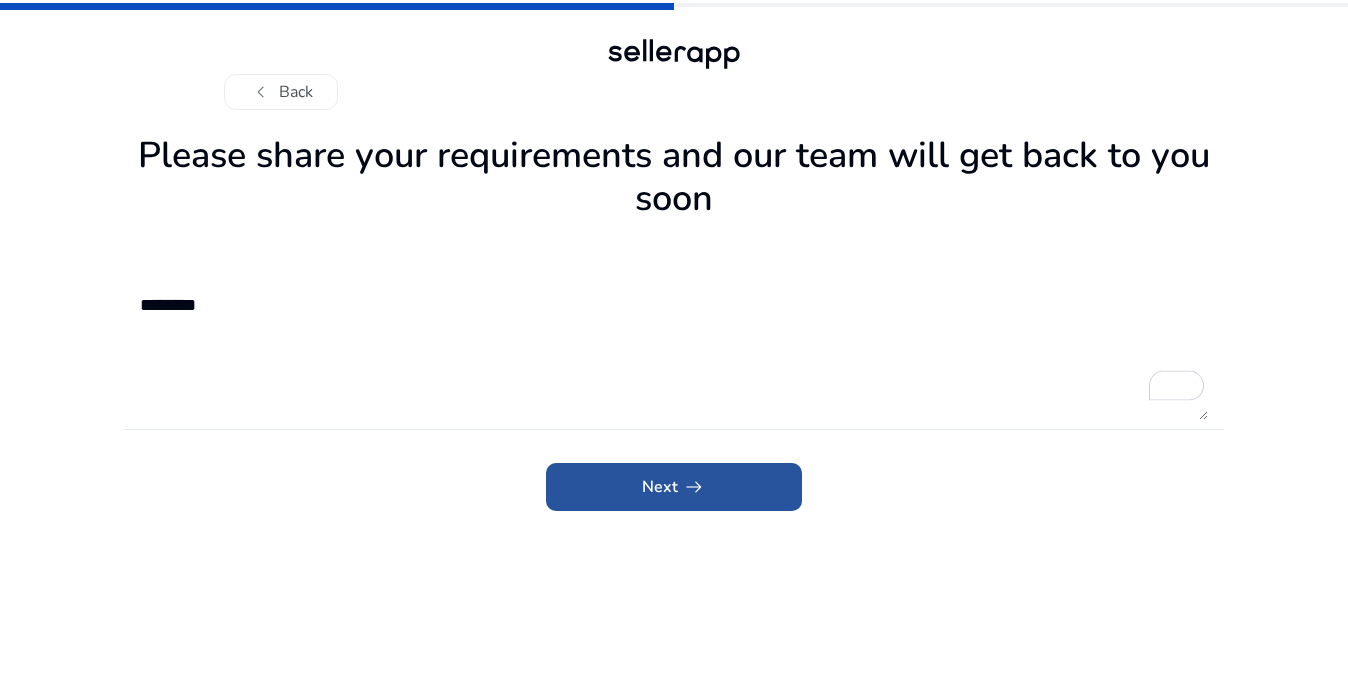 click on "Next   arrow_right_alt" 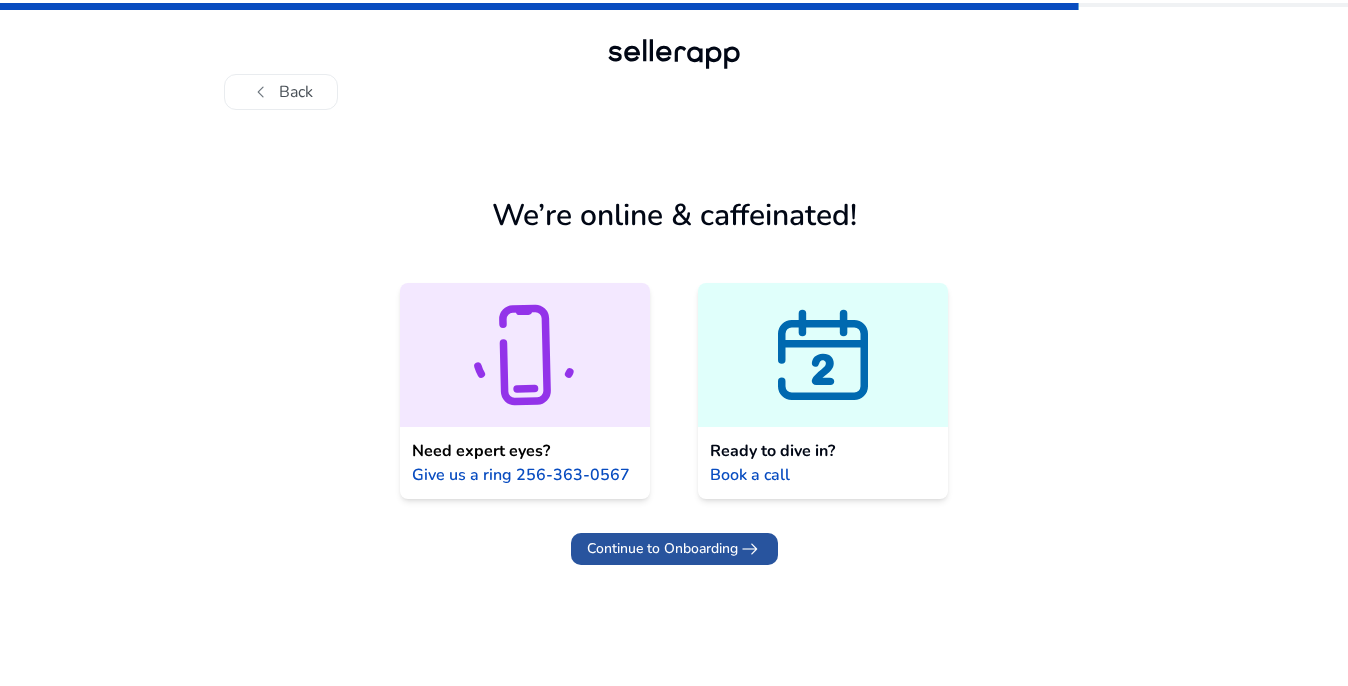 click on "Continue to Onboarding" 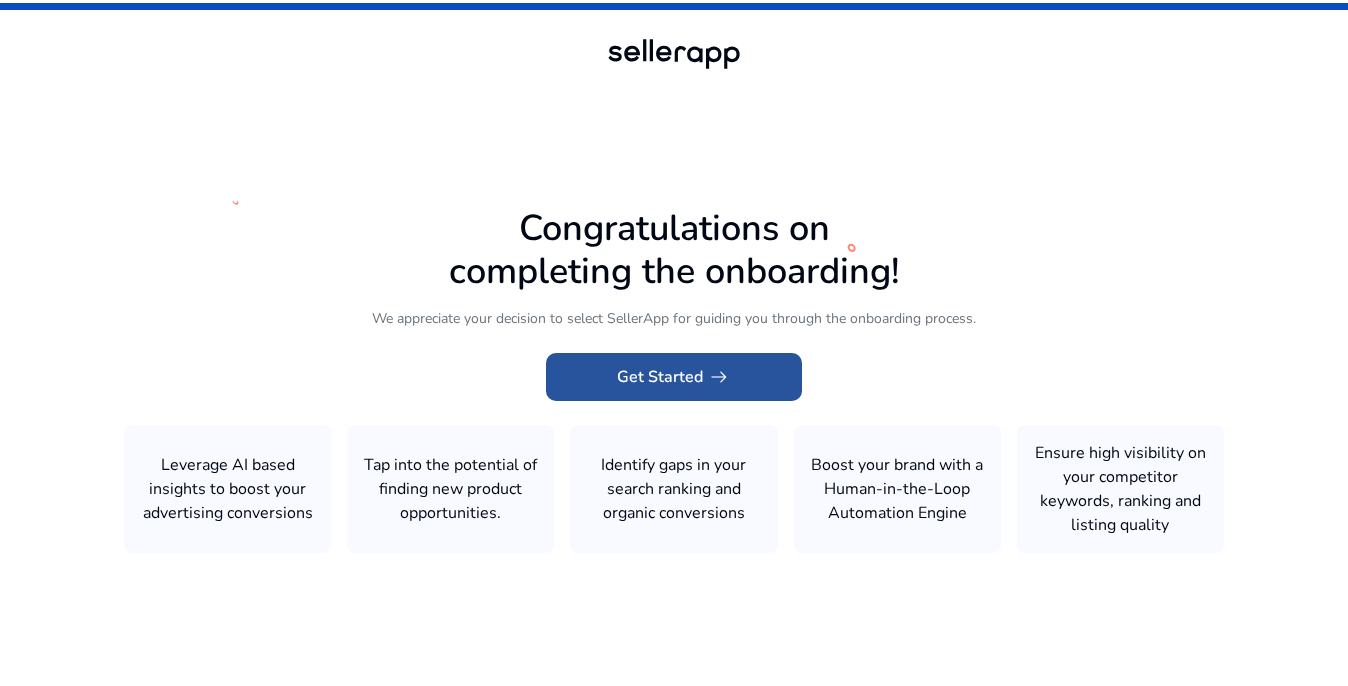 click on "Get Started   arrow_right_alt" 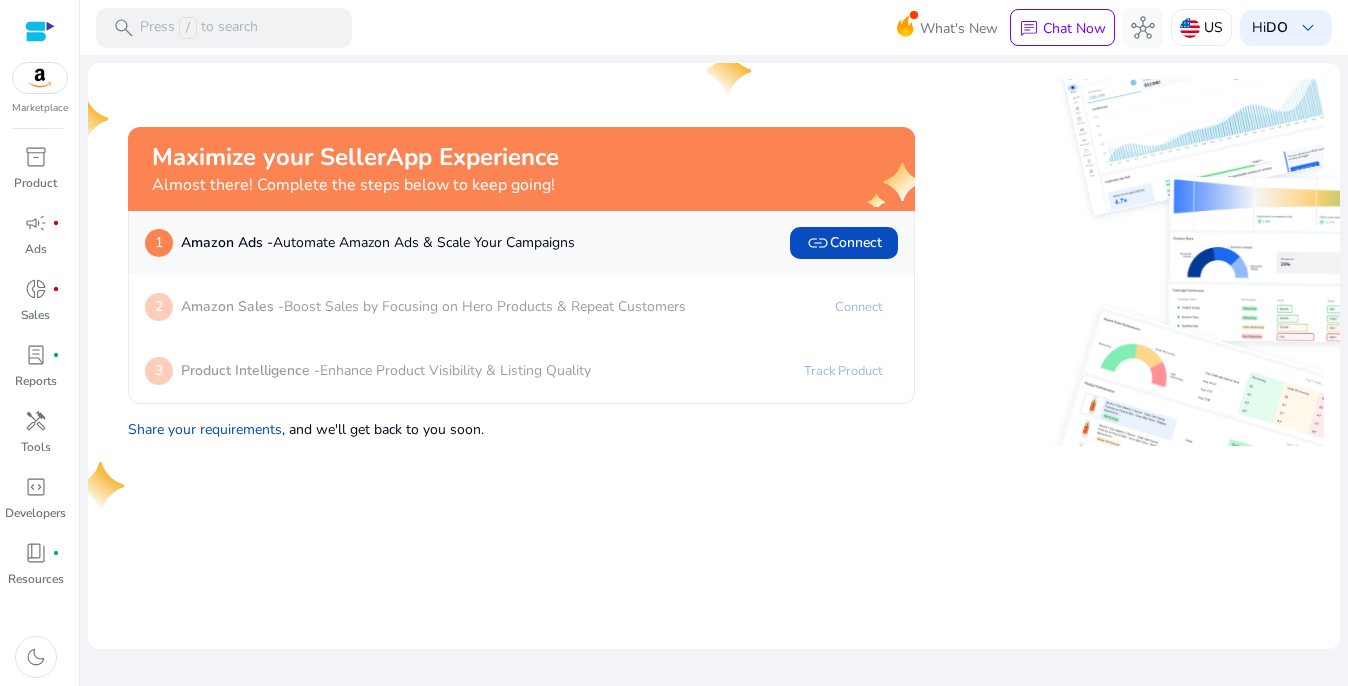 scroll, scrollTop: 0, scrollLeft: 0, axis: both 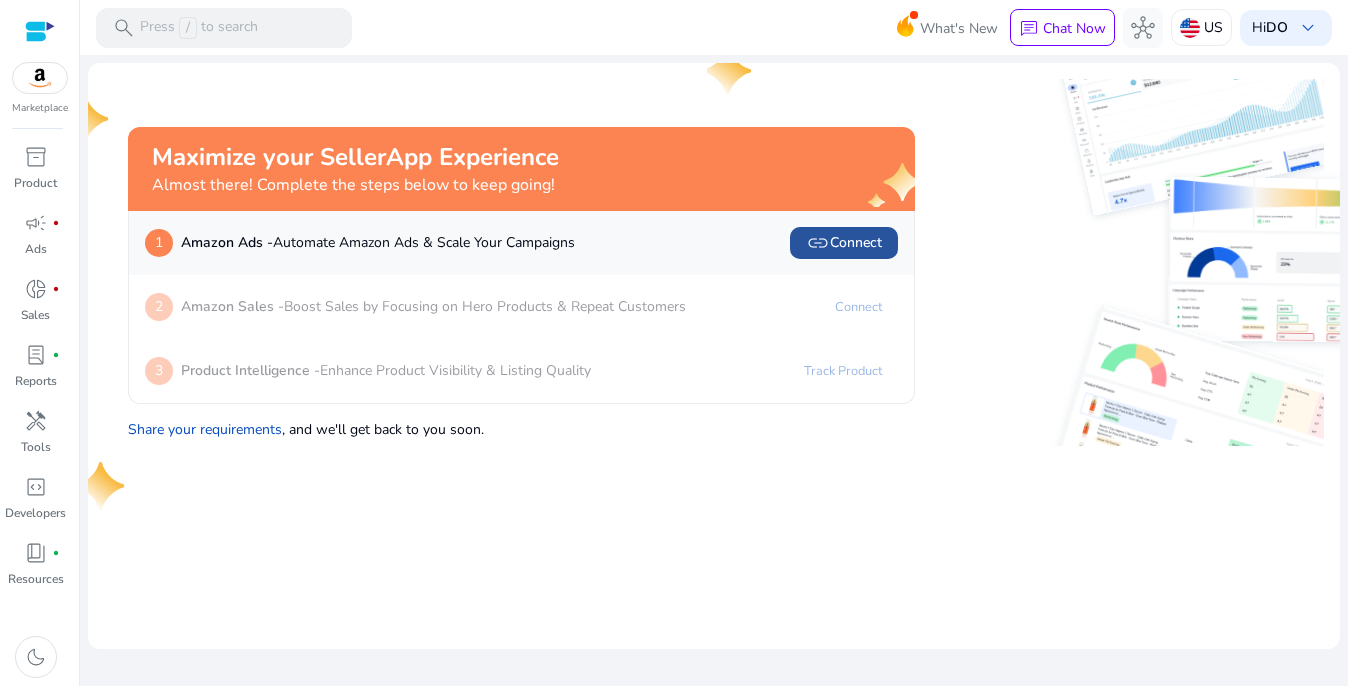 click on "link   Connect" 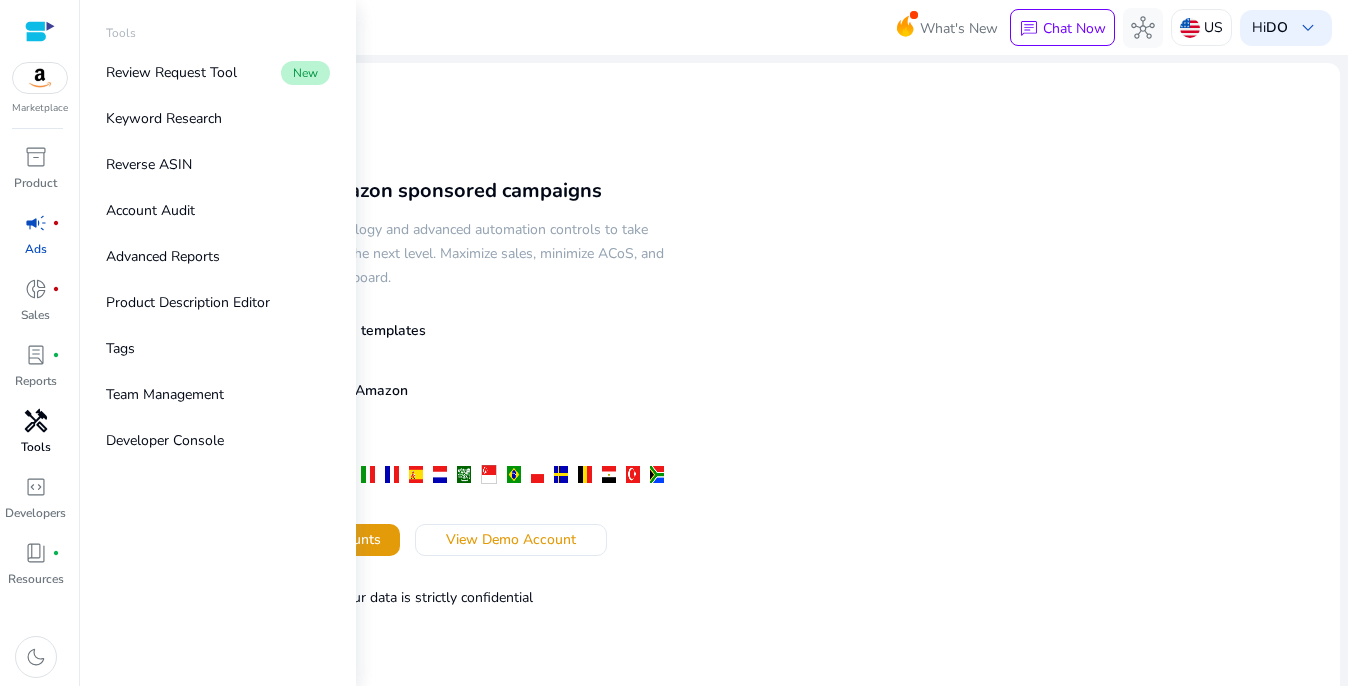 click on "handyman" at bounding box center [36, 421] 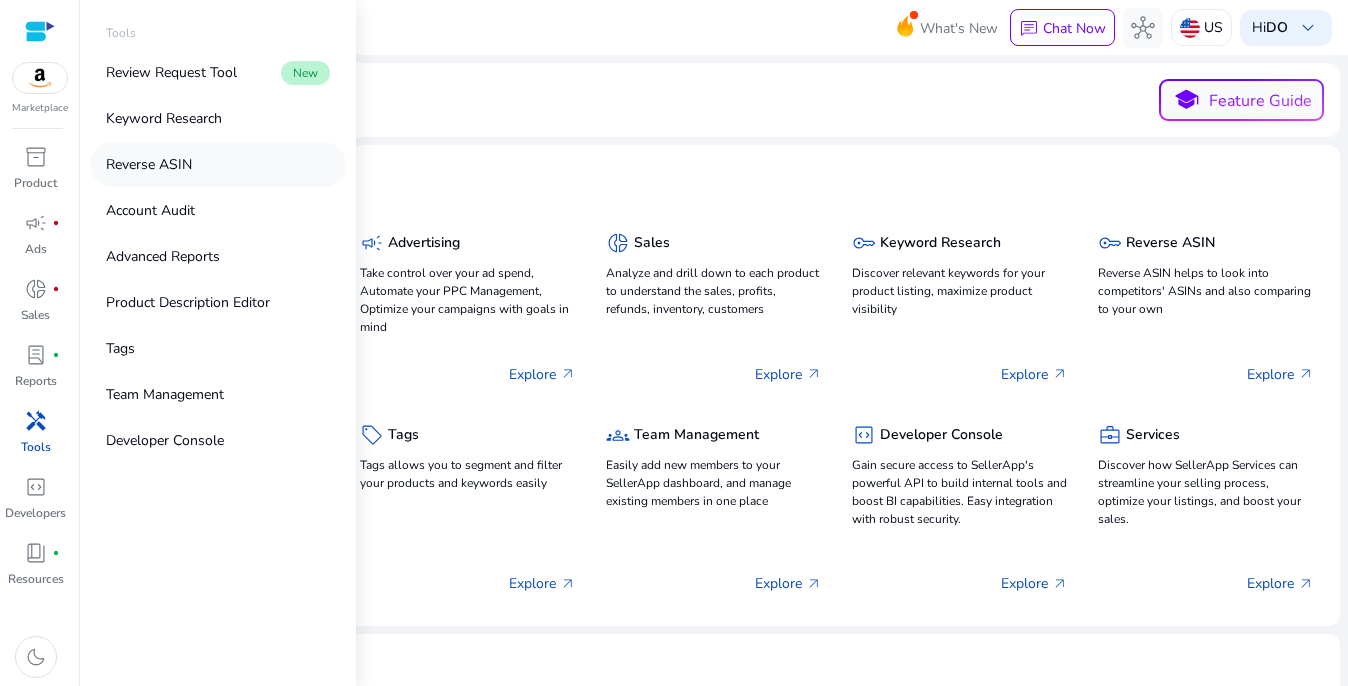 click on "Reverse ASIN" at bounding box center (149, 164) 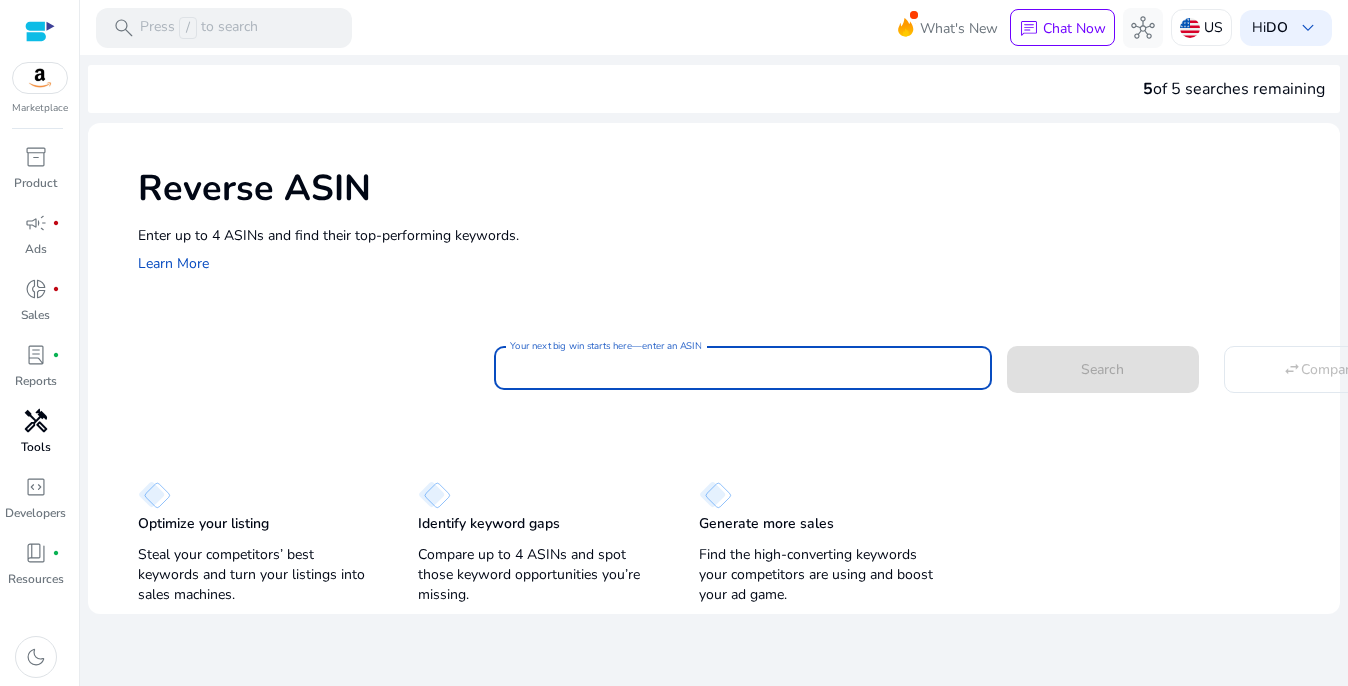 click on "Your next big win starts here—enter an ASIN" at bounding box center (743, 368) 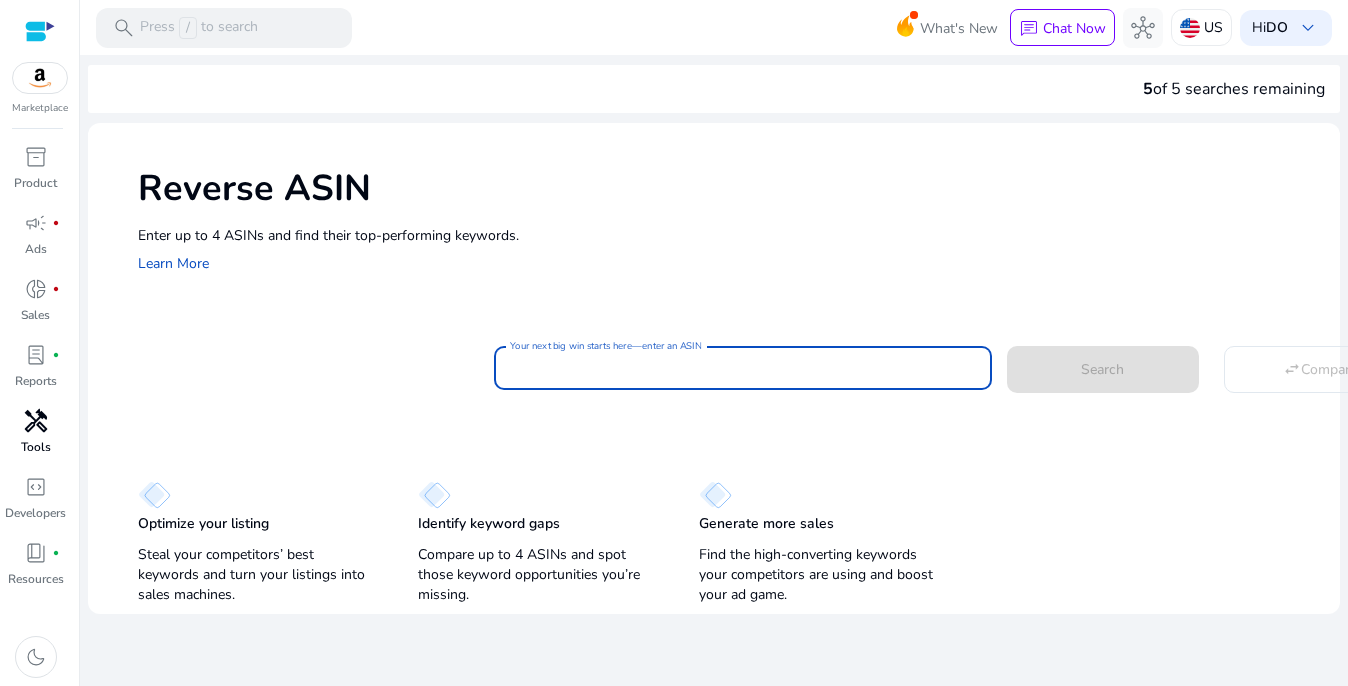 paste on "**********" 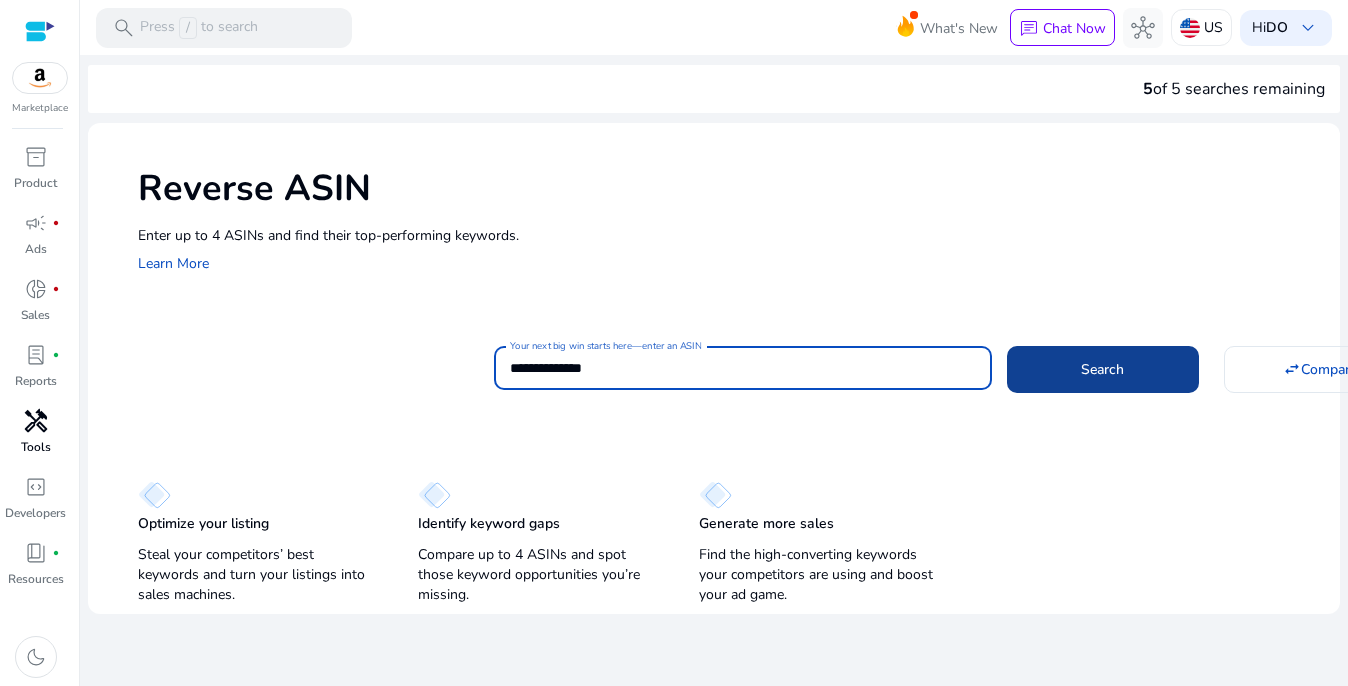 type on "**********" 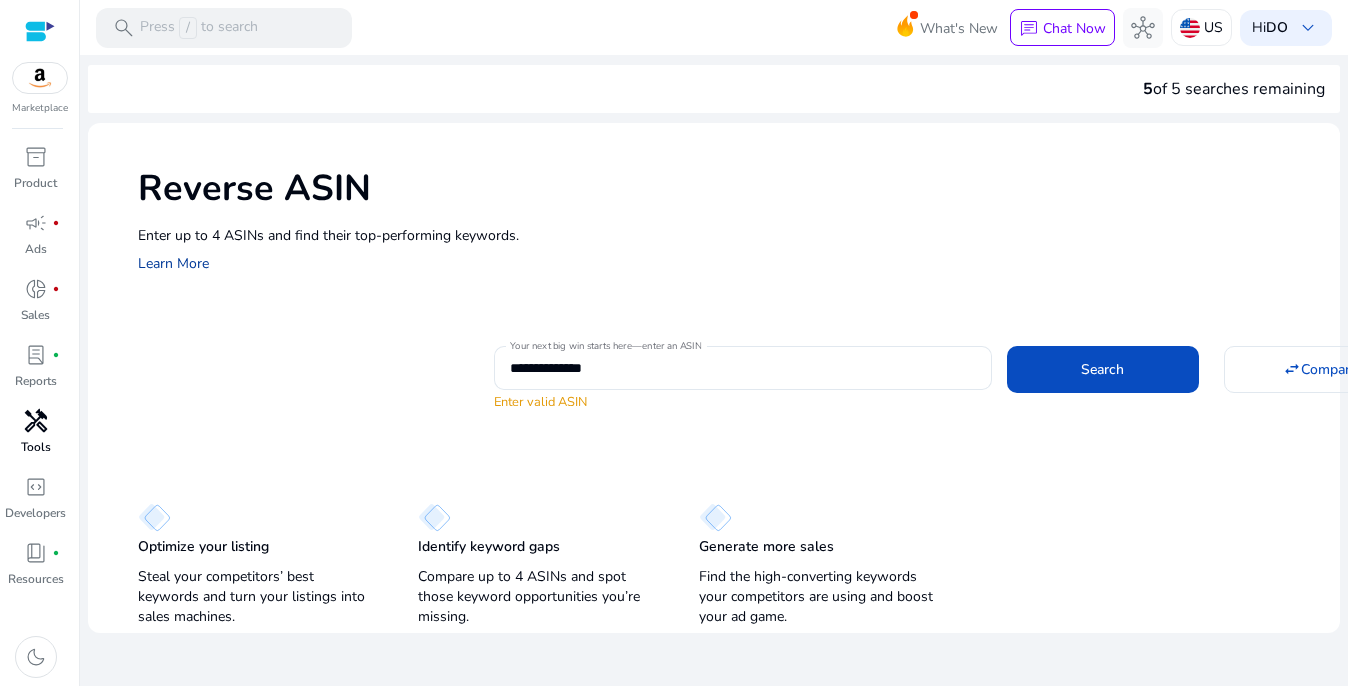 click on "Learn More" 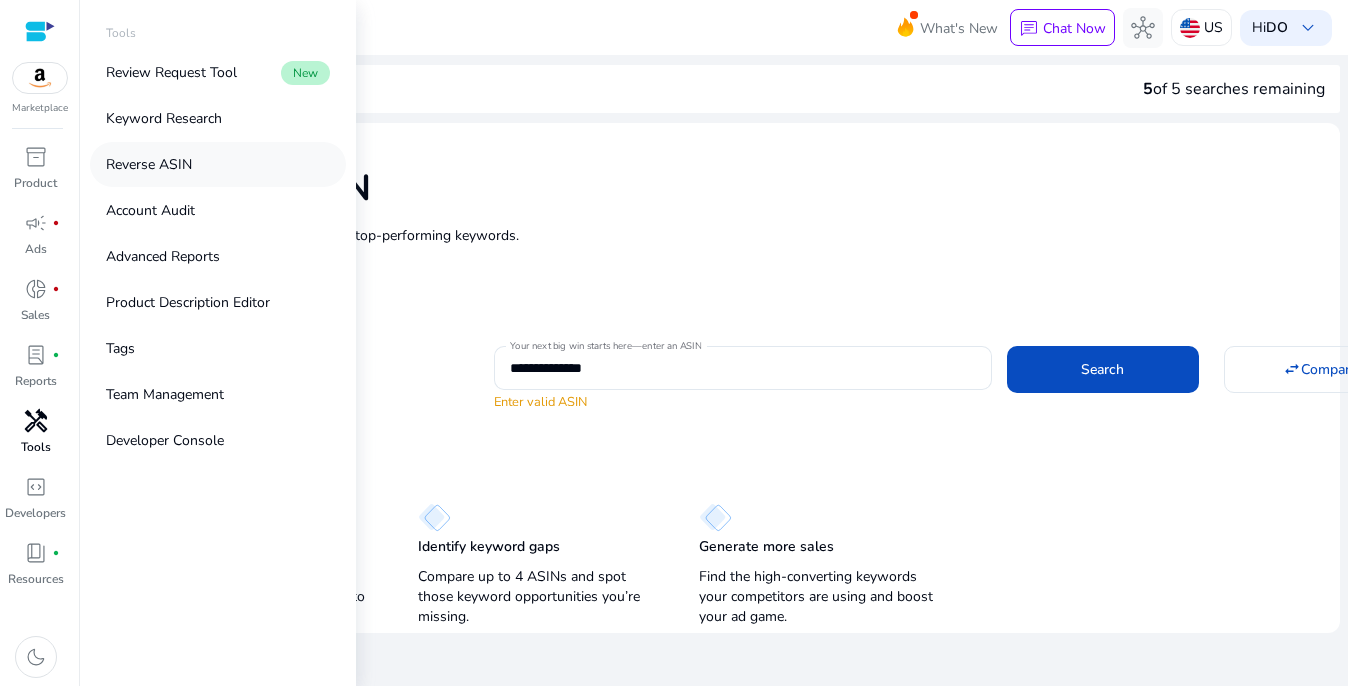 click on "Reverse ASIN" at bounding box center [149, 164] 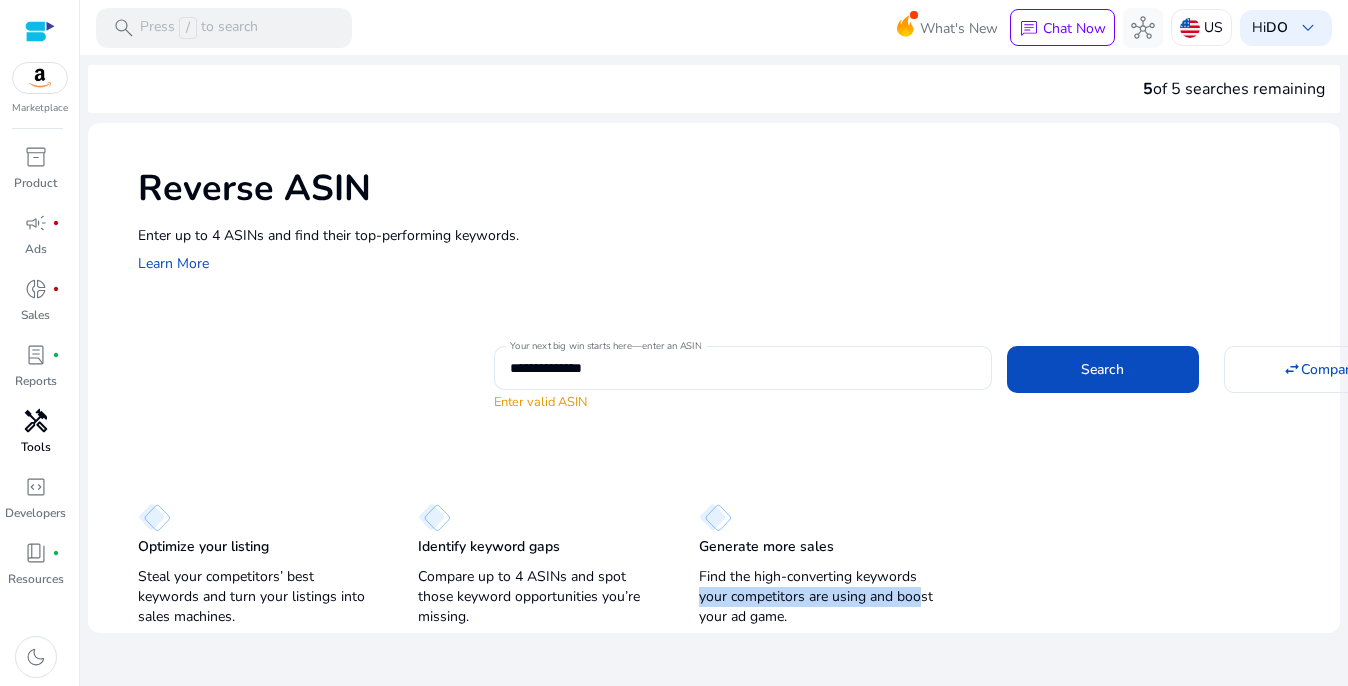 drag, startPoint x: 971, startPoint y: 585, endPoint x: 1066, endPoint y: 583, distance: 95.02105 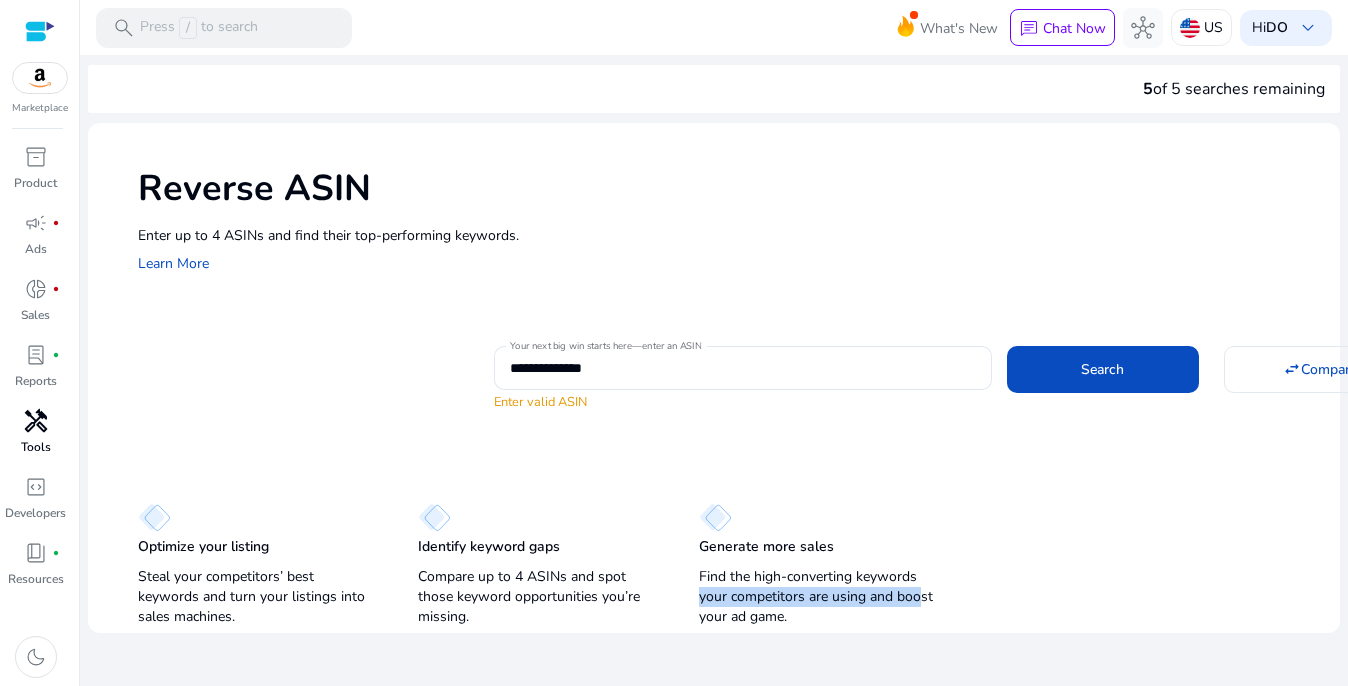 click on "Optimize your listing   Steal your competitors’ best keywords and turn your listings into sales machines.   Identify keyword gaps   Compare up to 4 ASINs and spot those keyword opportunities you’re missing.   Generate more sales   Find the high-converting keywords your competitors are using and boost your ad game." 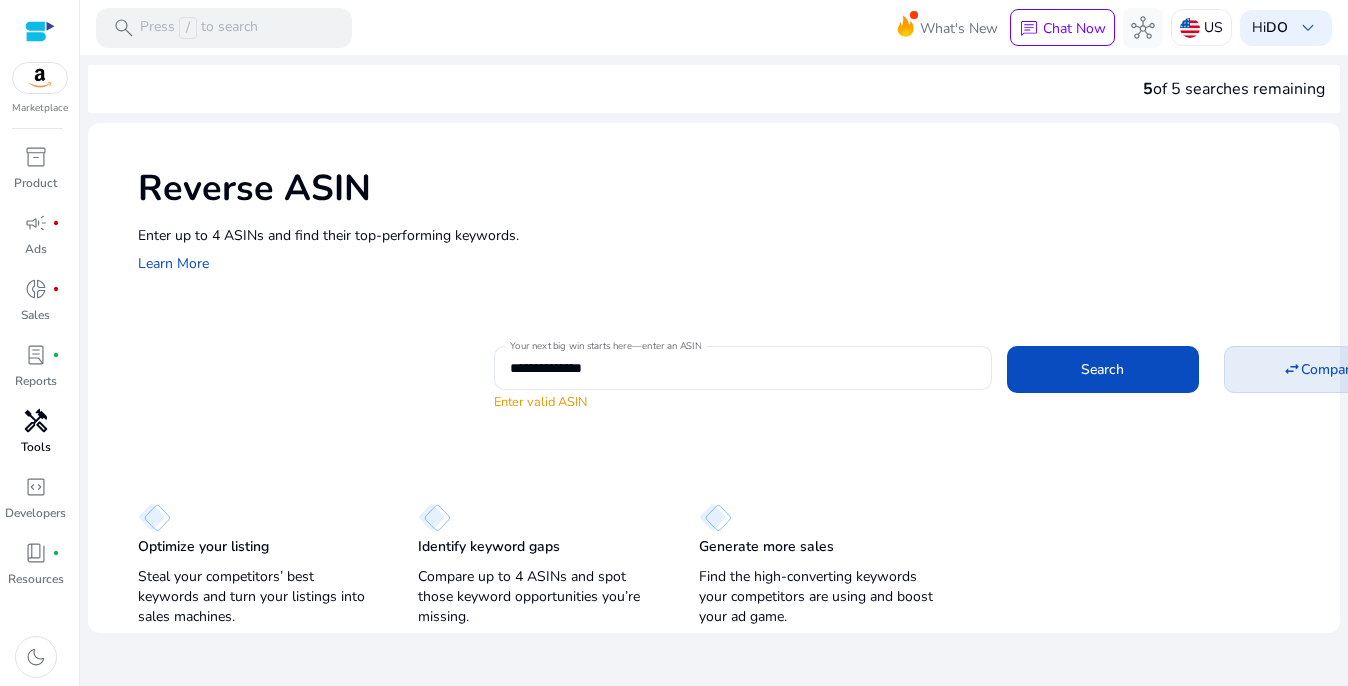 click on "Compare" 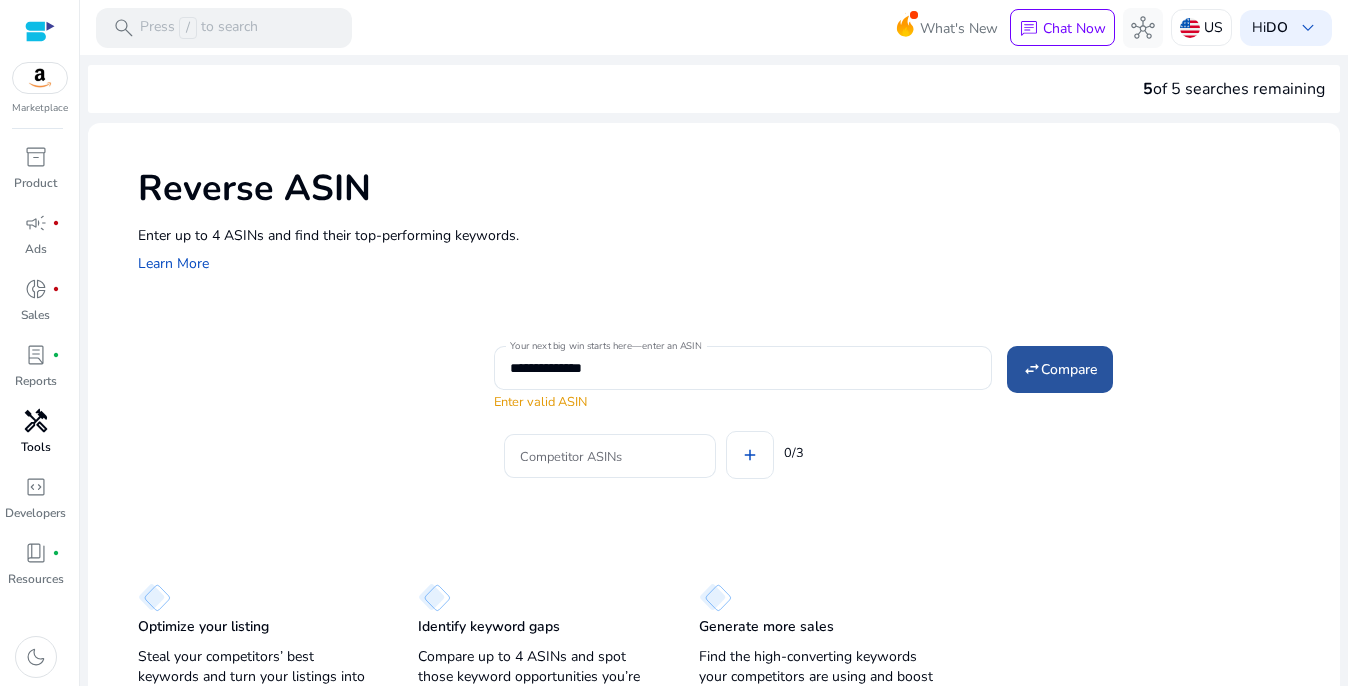 click on "Compare" 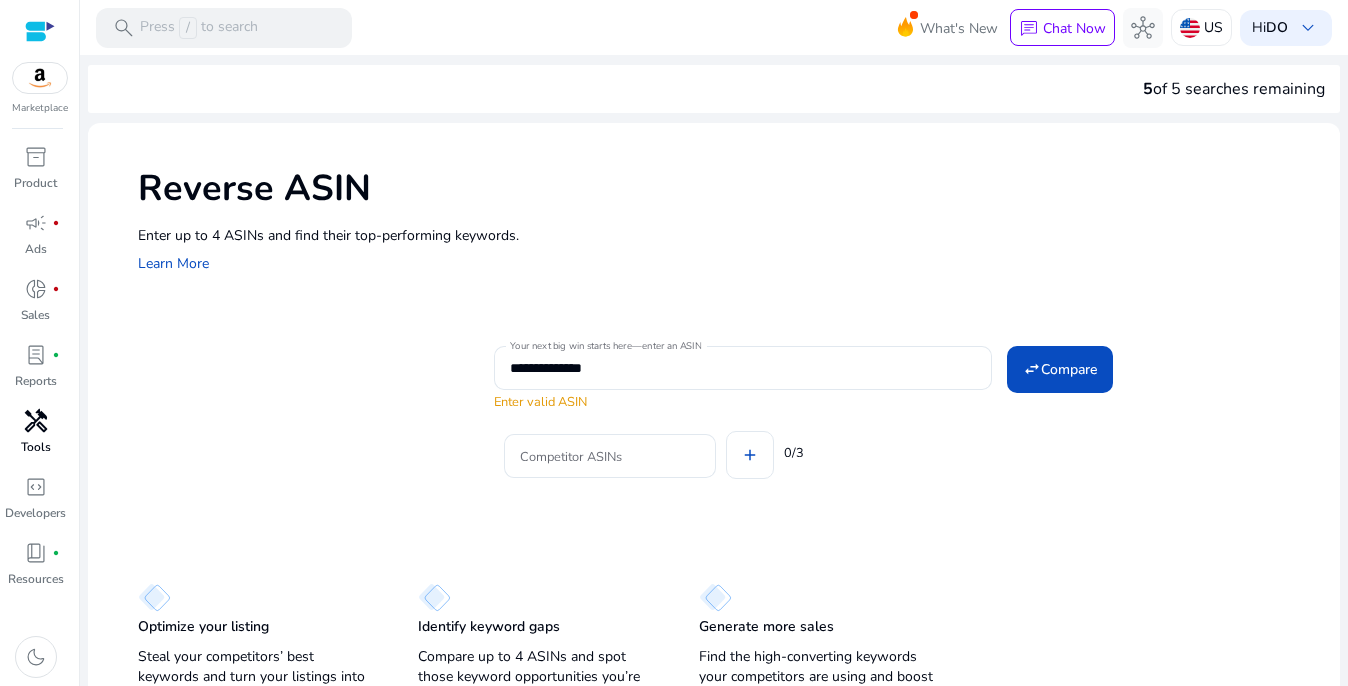 scroll, scrollTop: 25, scrollLeft: 0, axis: vertical 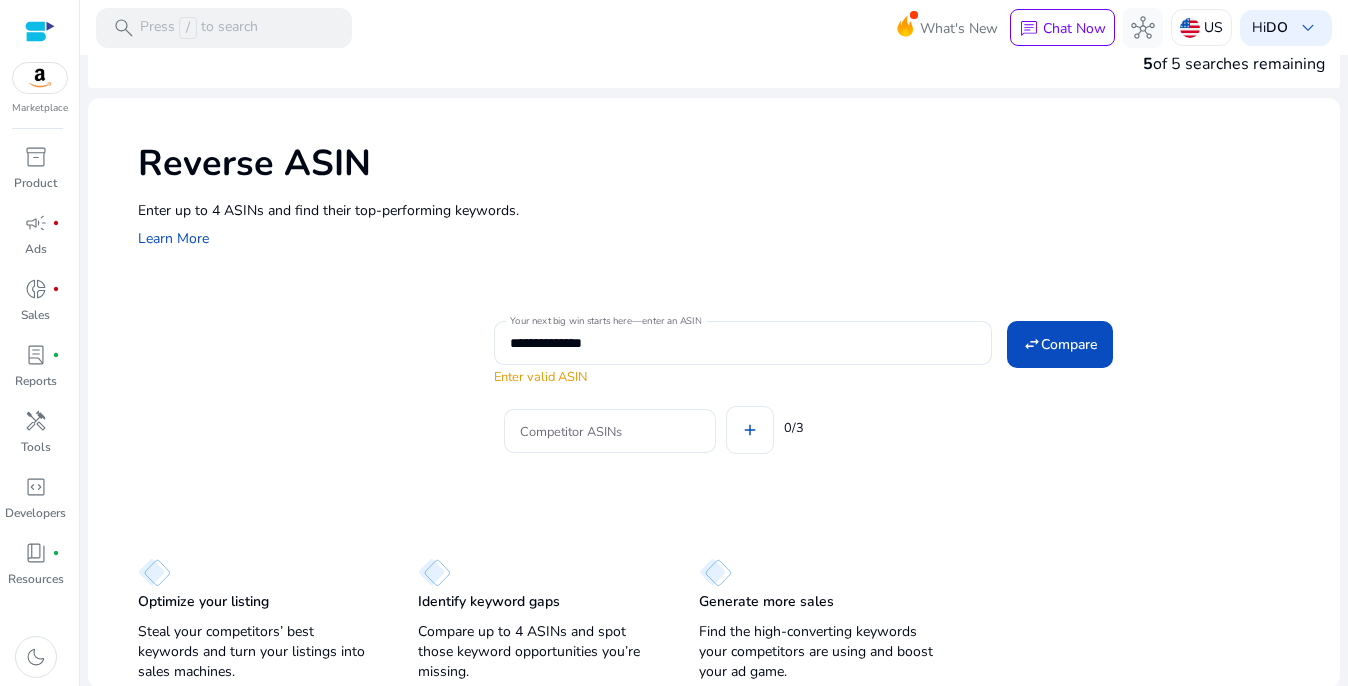 click on "Enter valid ASIN" at bounding box center (743, 376) 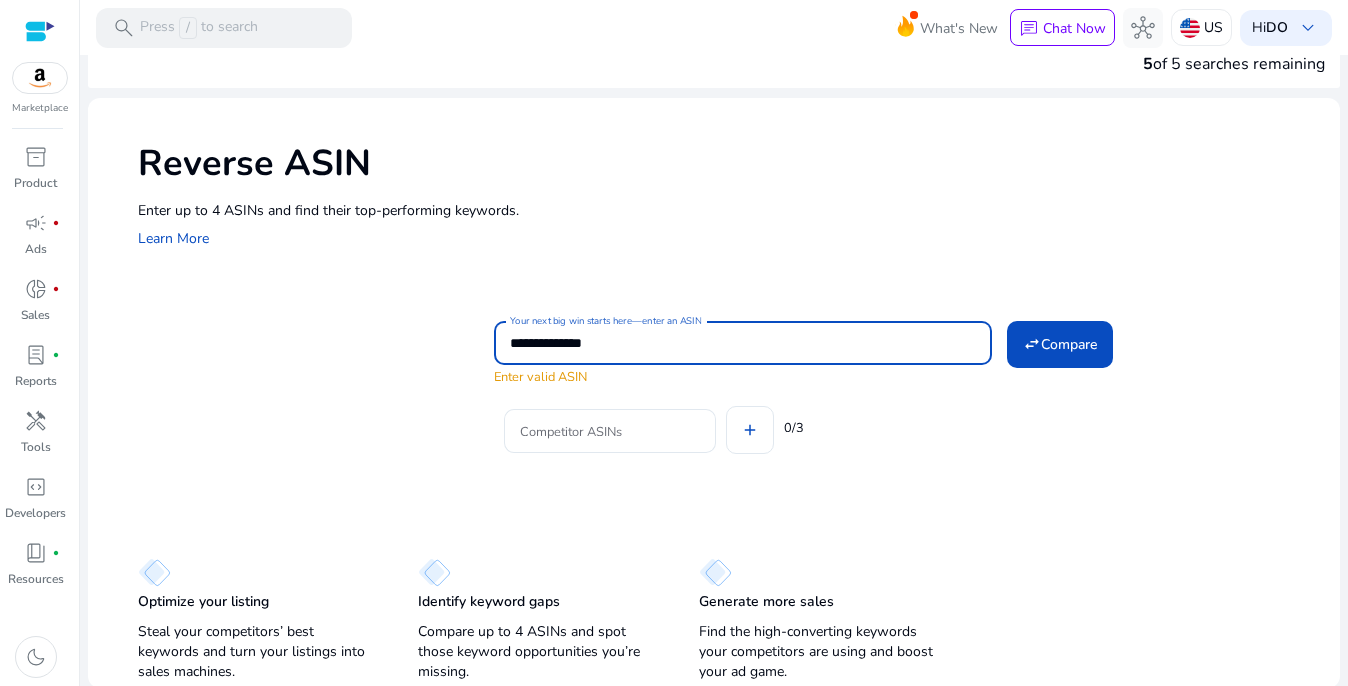click on "**********" at bounding box center (743, 343) 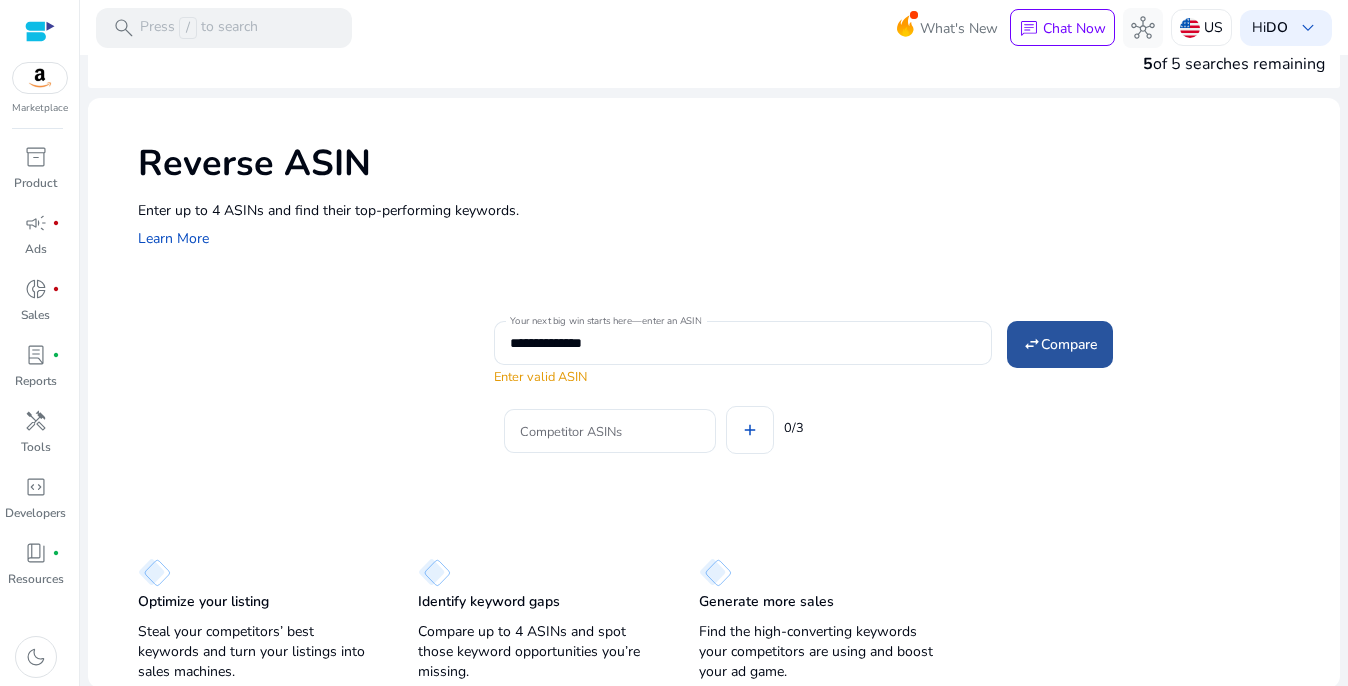 click on "Compare" 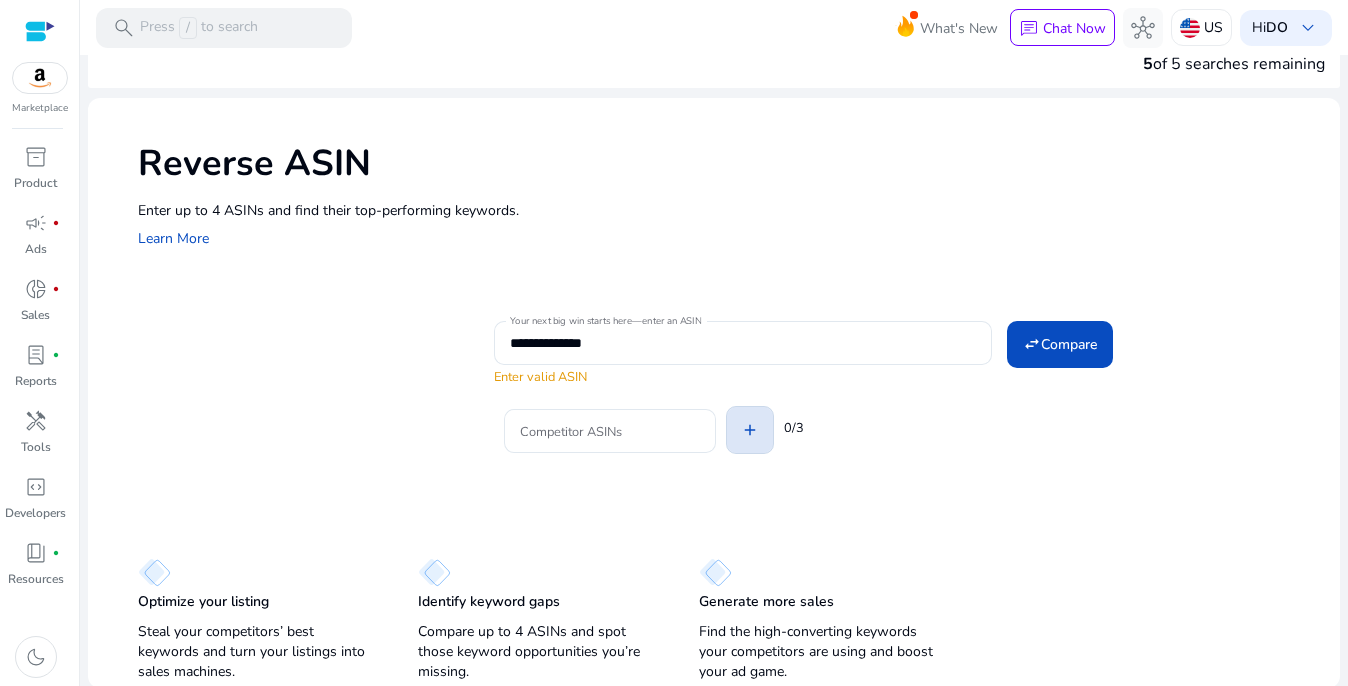 click on "add" 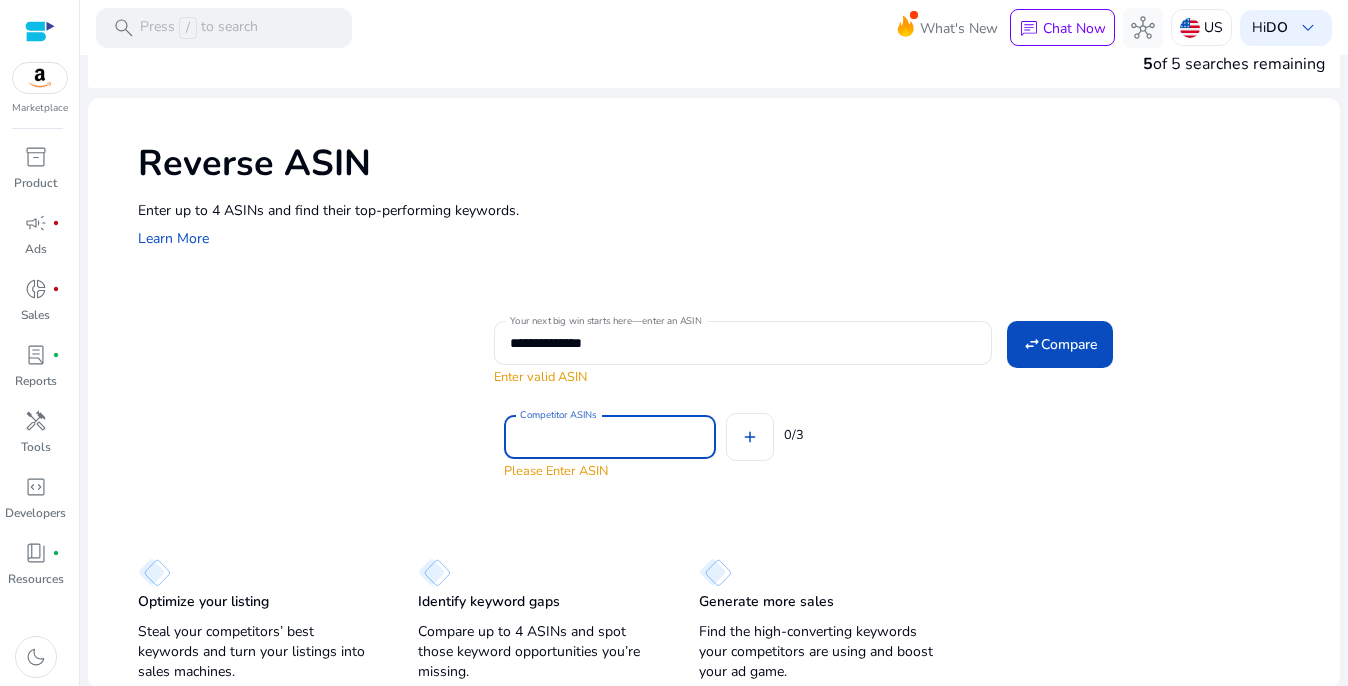 paste on "**********" 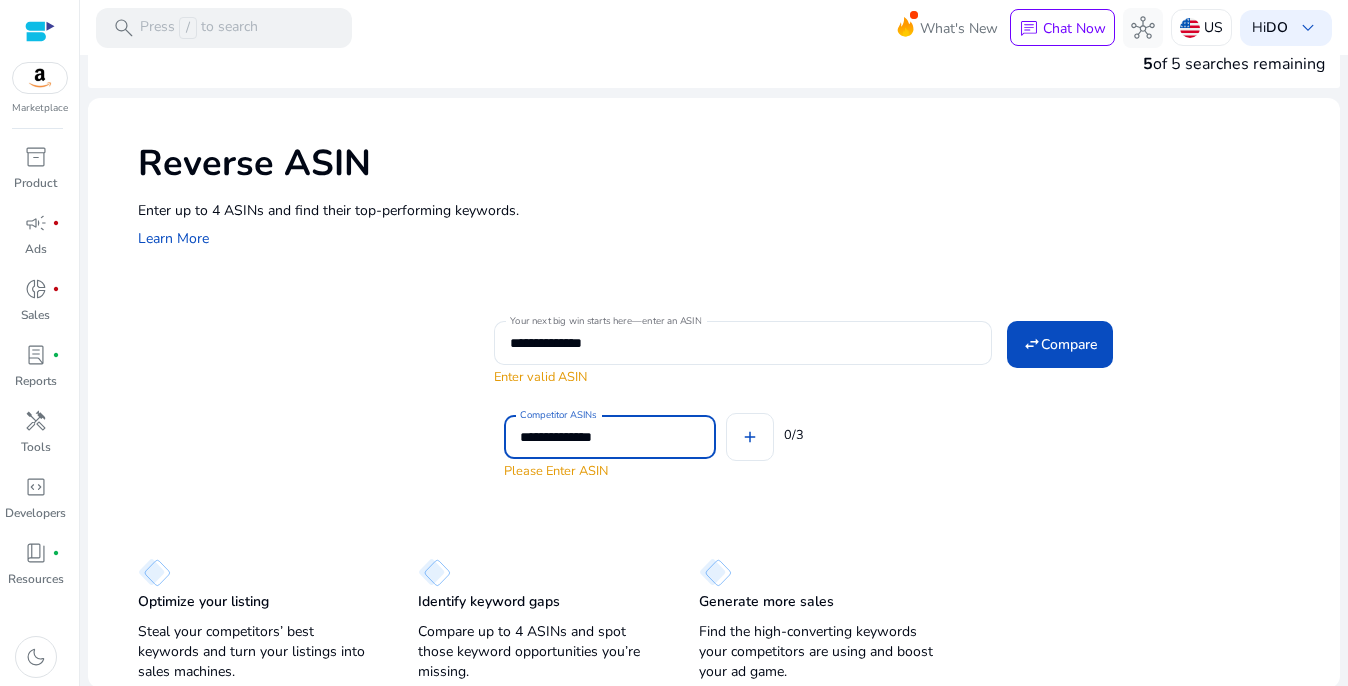 type on "**********" 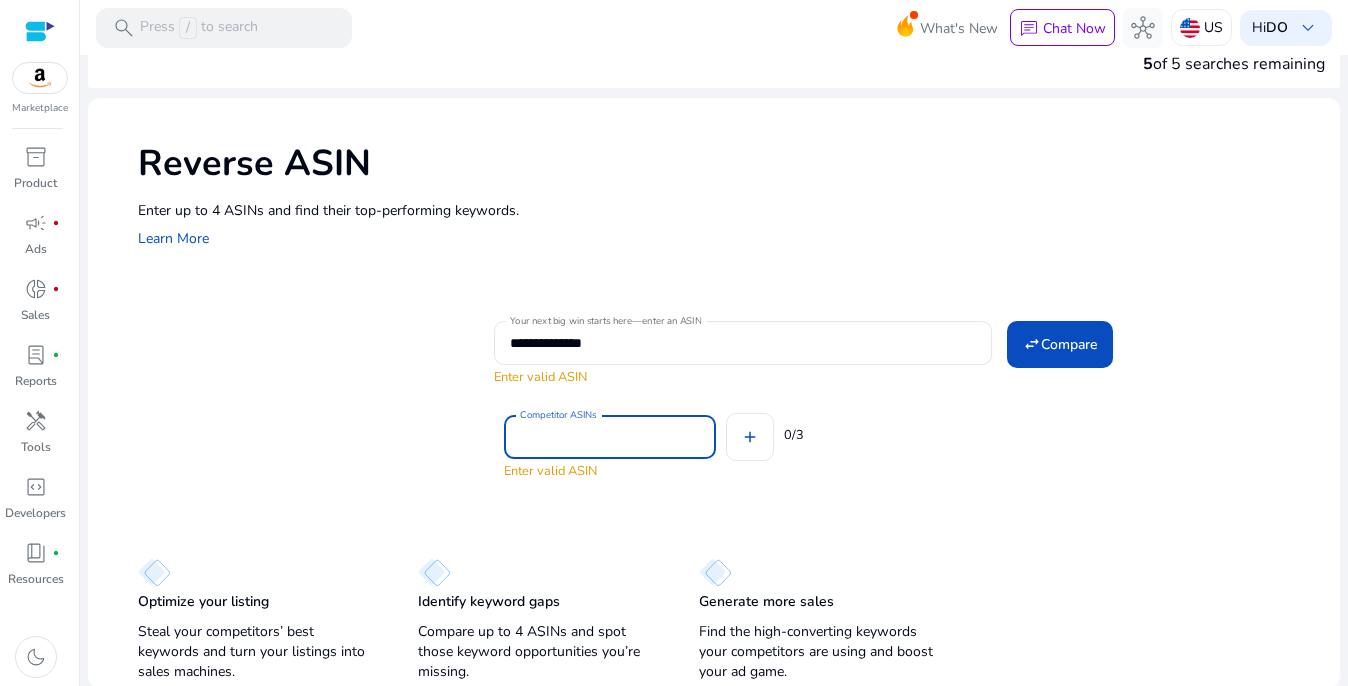 paste on "**********" 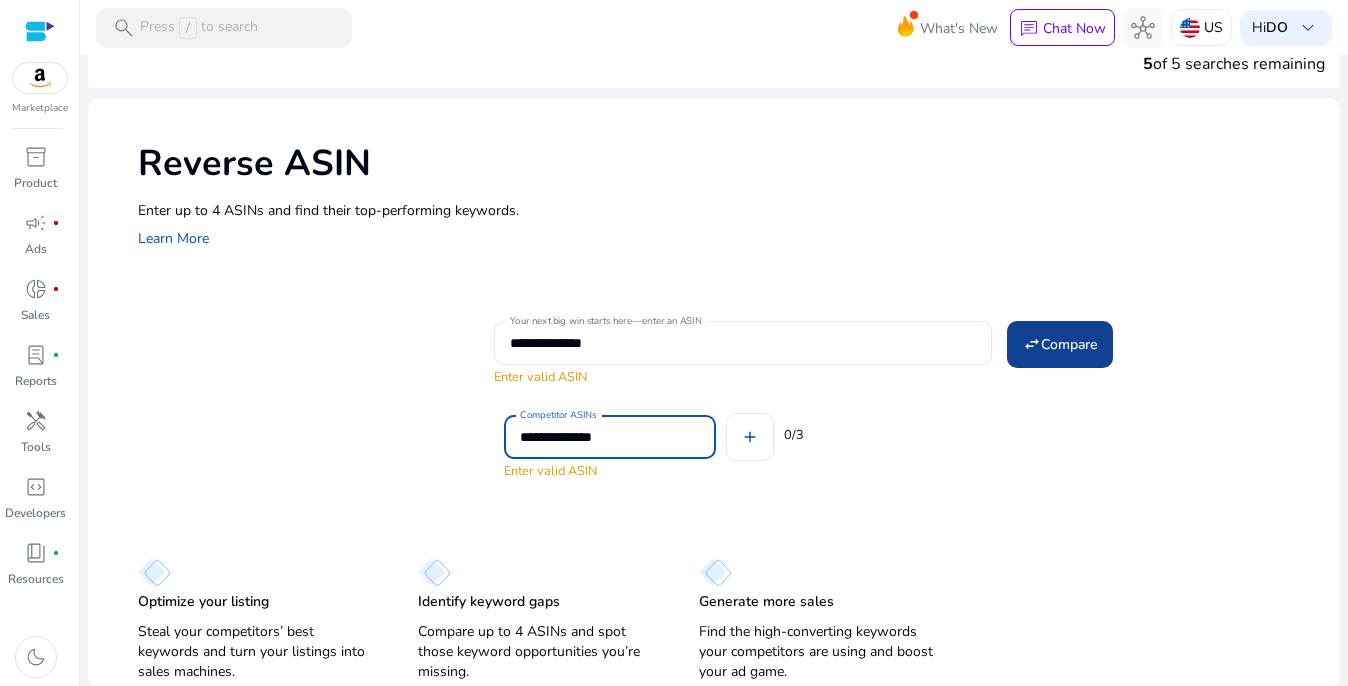 type on "**********" 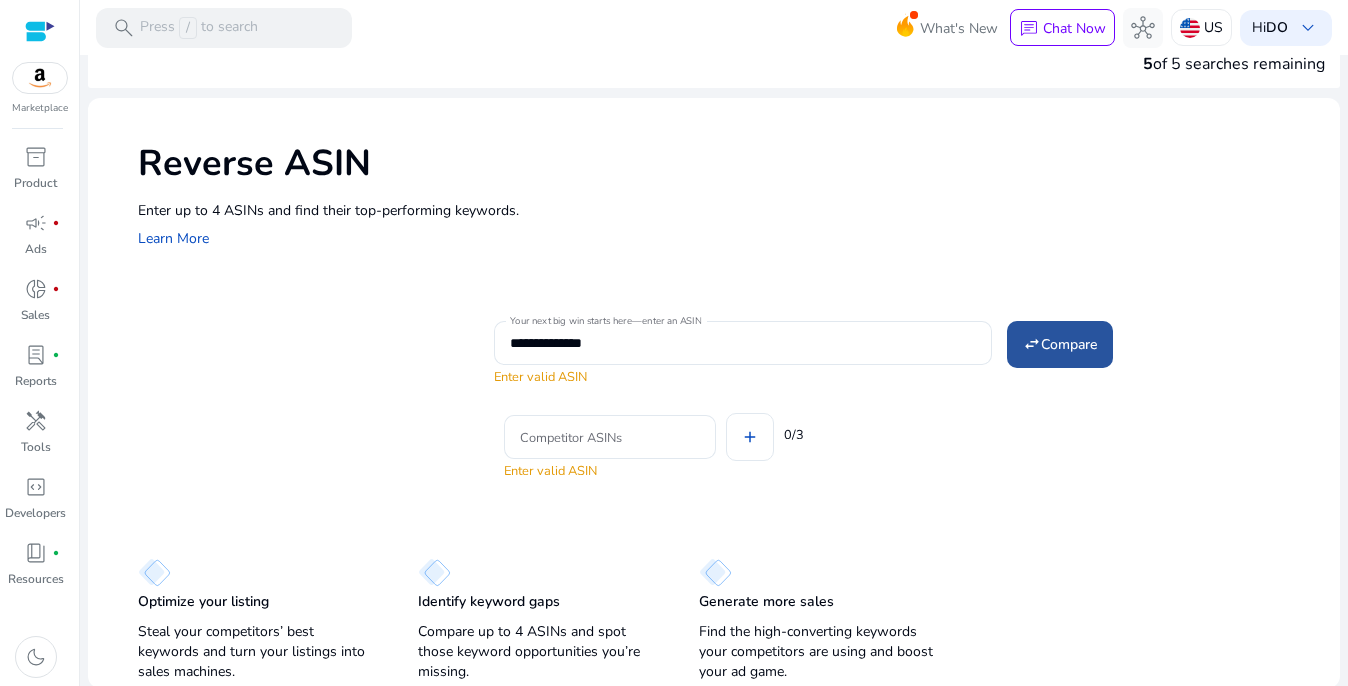 click on "Compare" 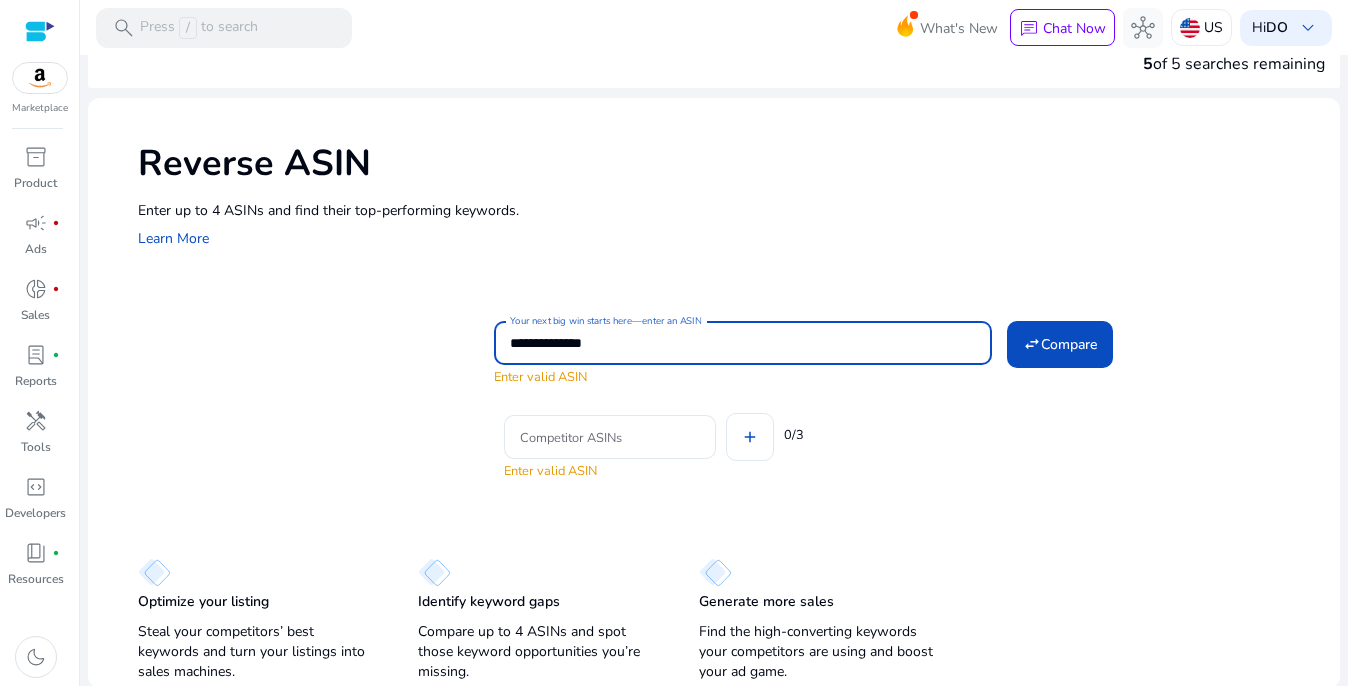 click on "**********" at bounding box center [743, 343] 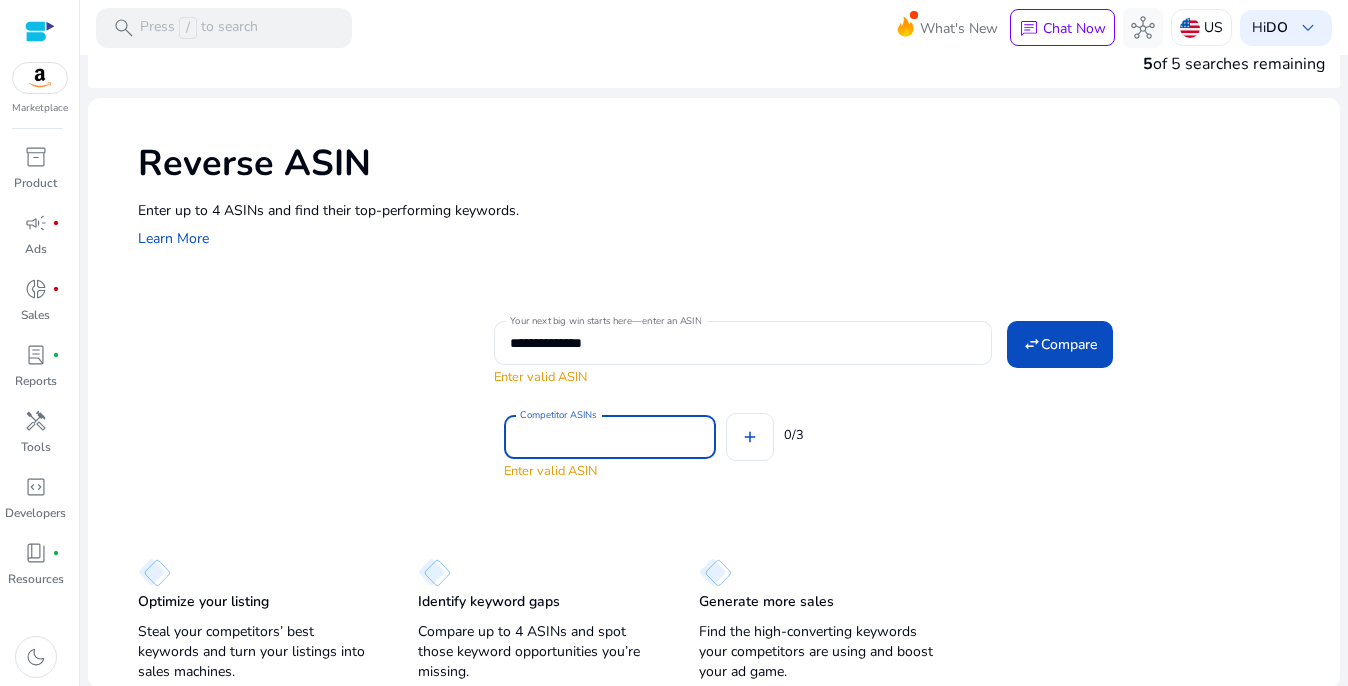 paste on "**********" 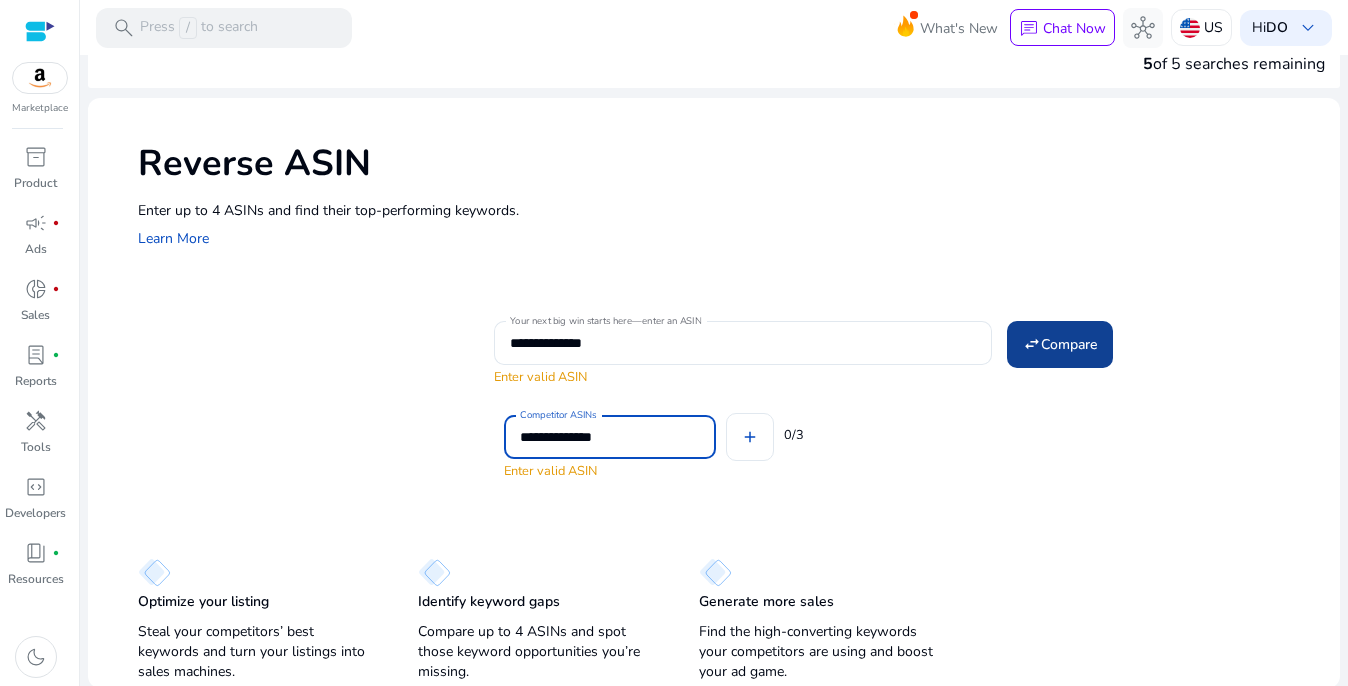 type on "**********" 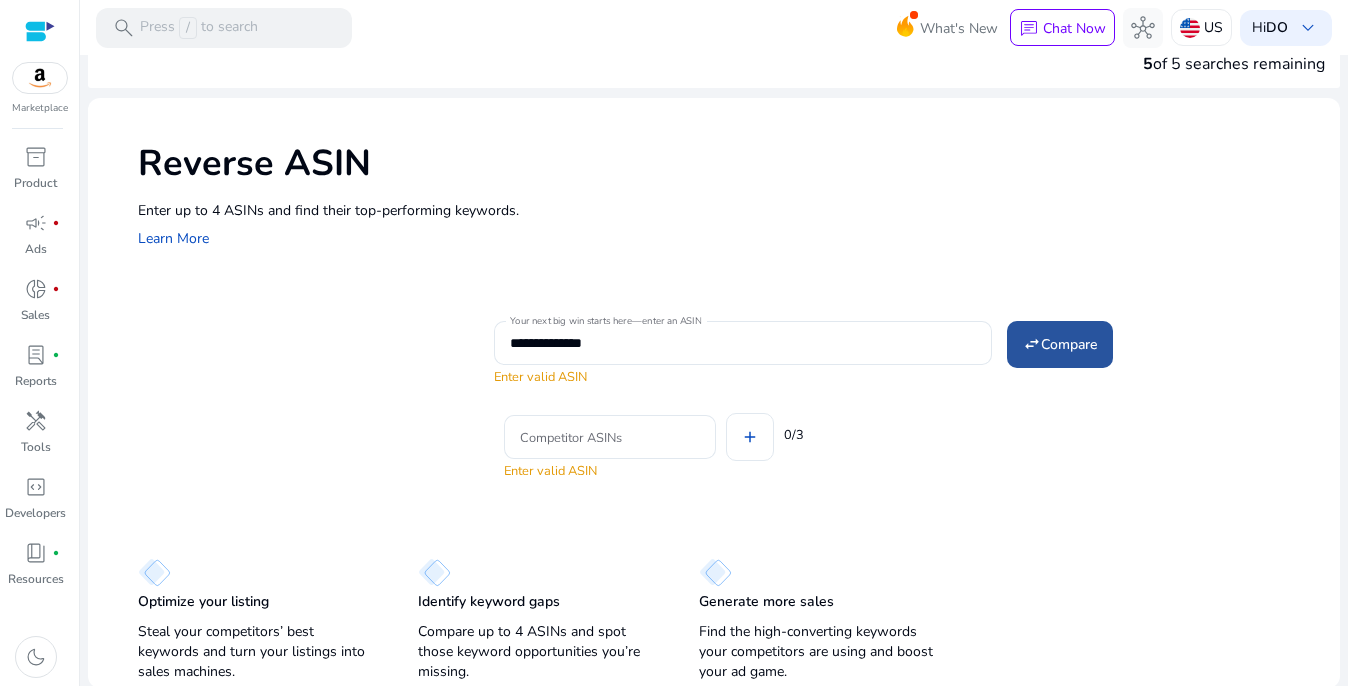 click on "Compare" 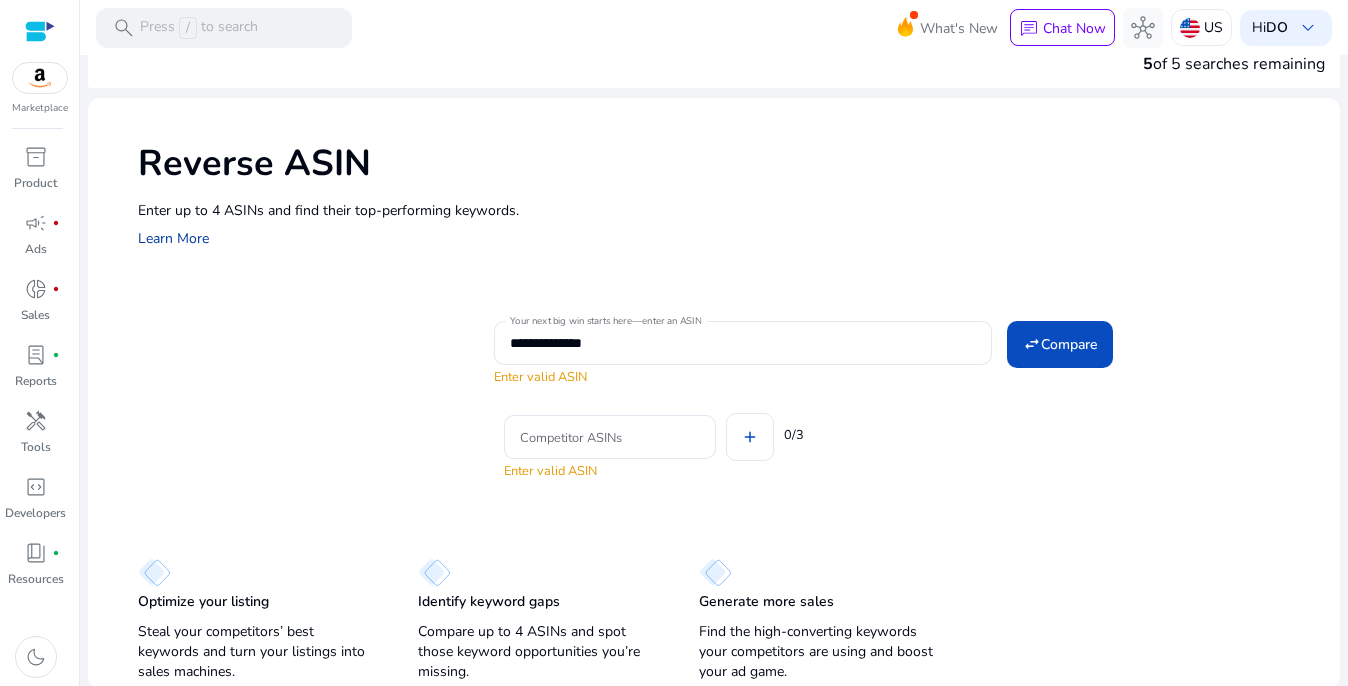 click on "Learn More" 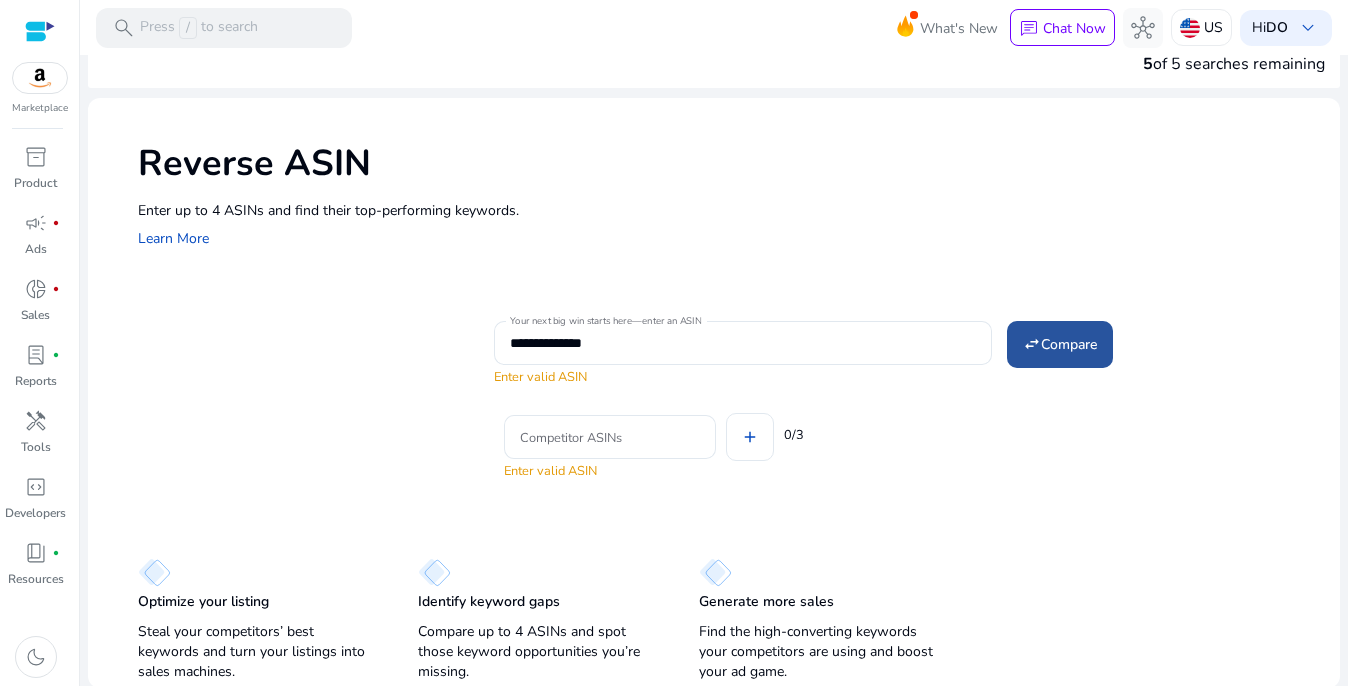 click on "Compare" 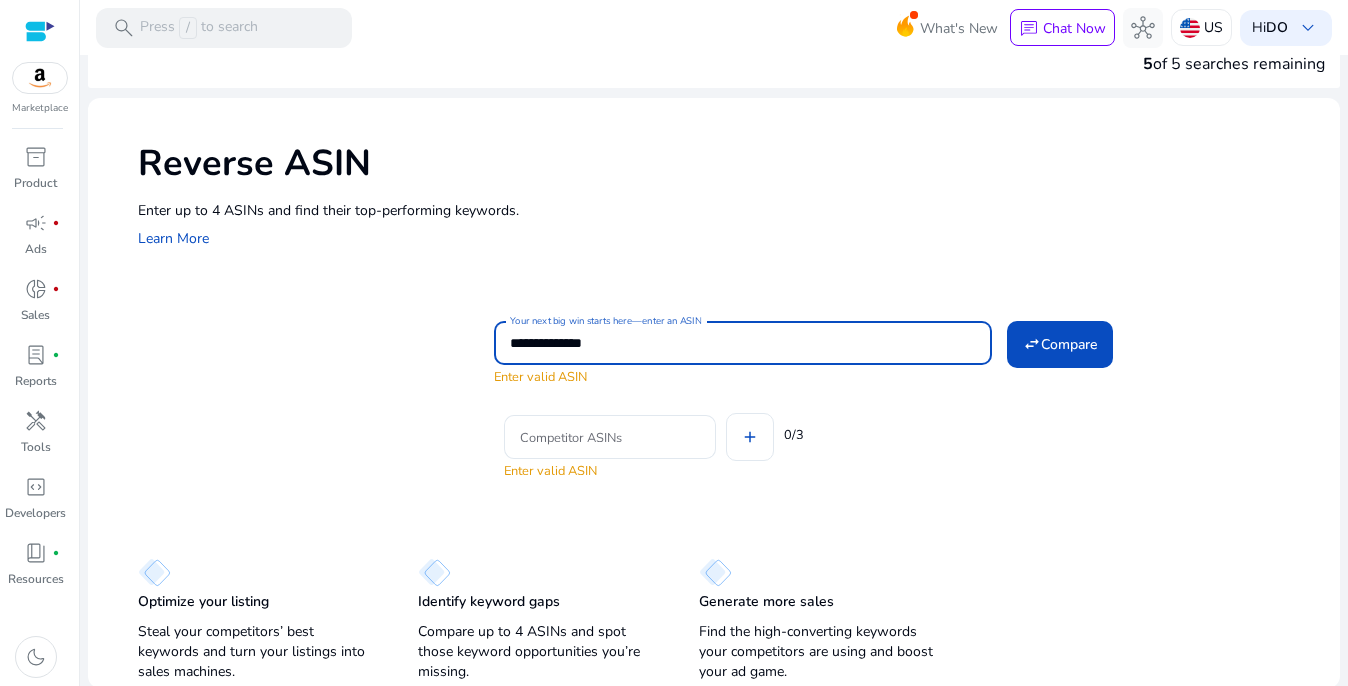 click on "**********" at bounding box center [743, 343] 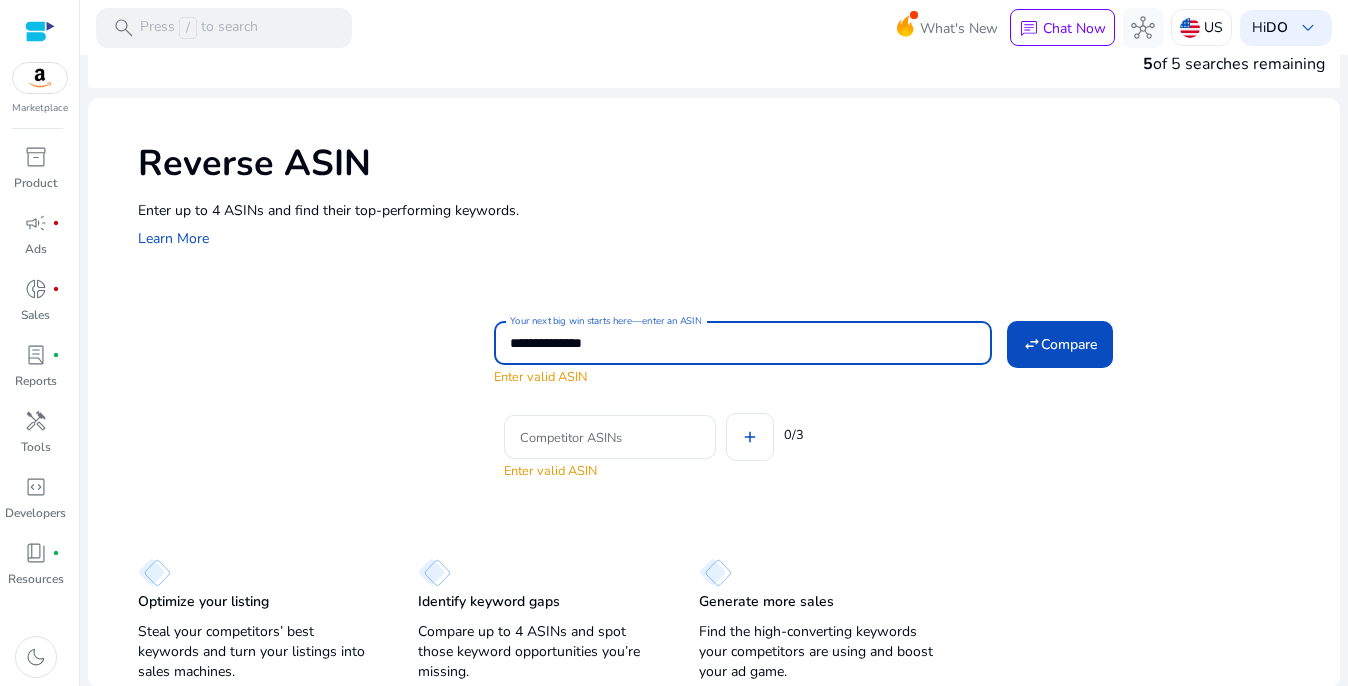 scroll, scrollTop: 0, scrollLeft: 0, axis: both 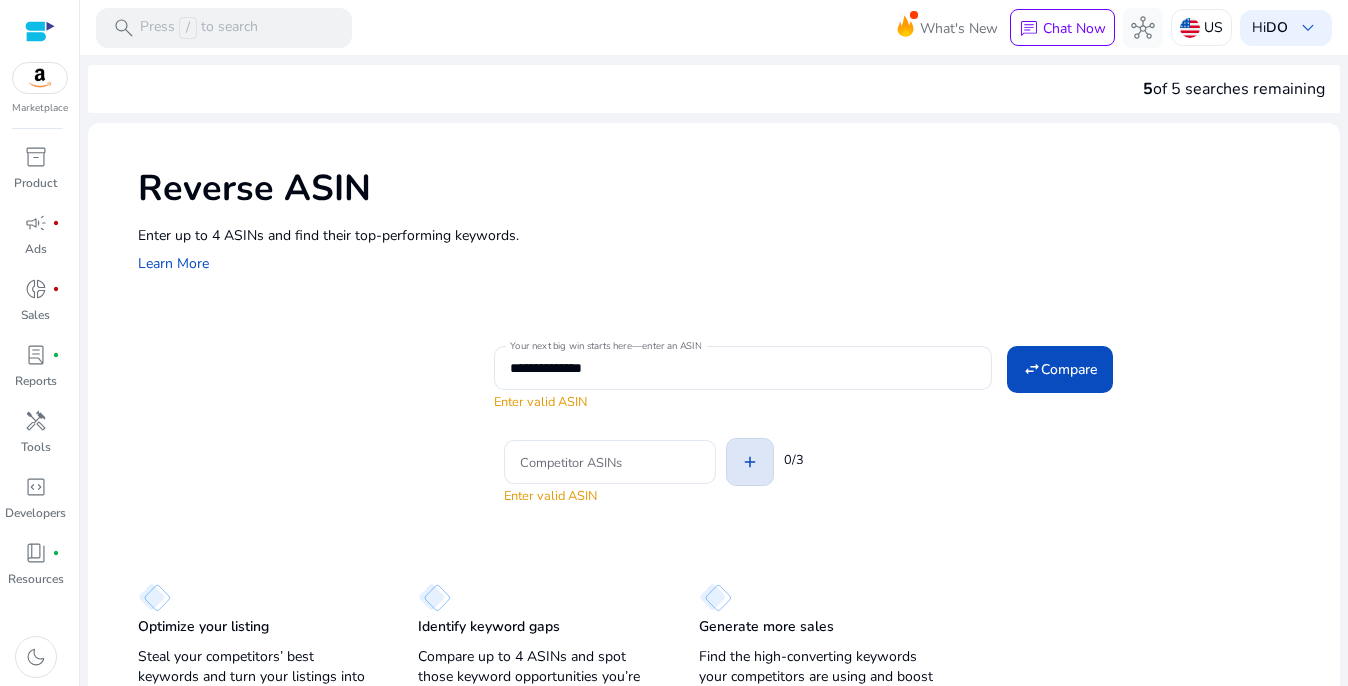 click on "add" 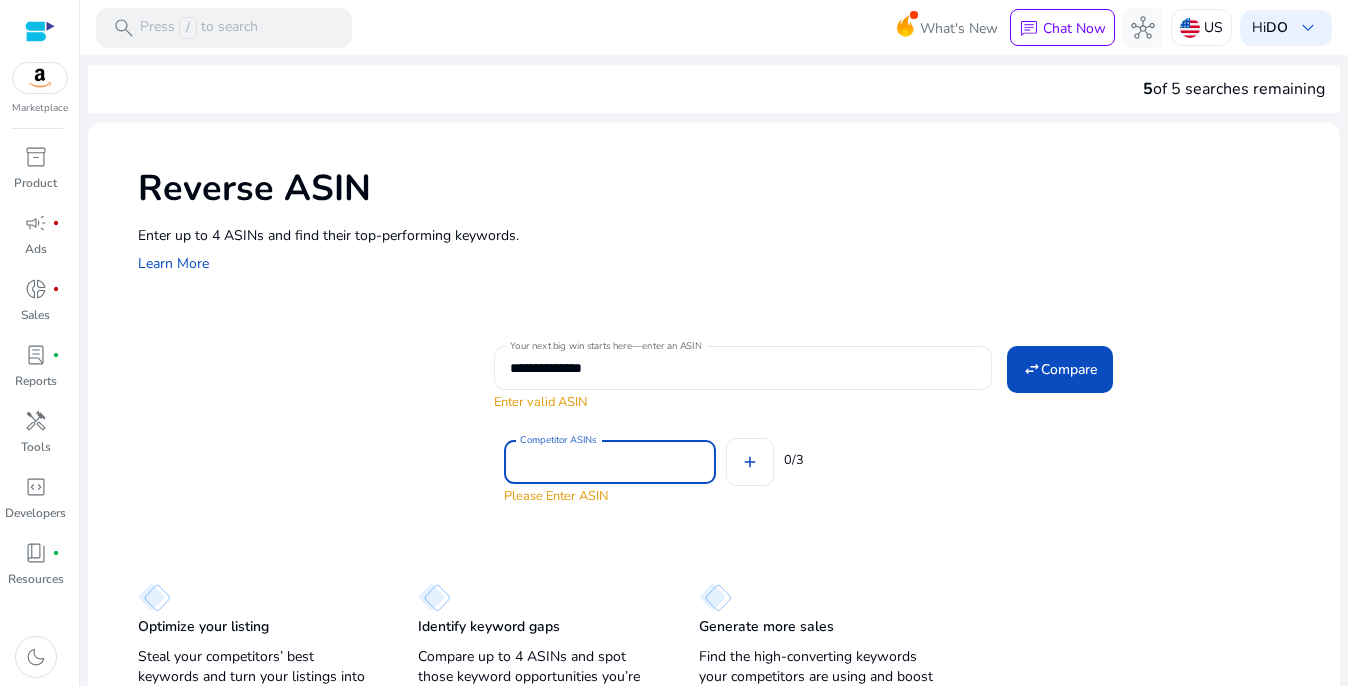 click on "Competitor ASINs" at bounding box center [610, 462] 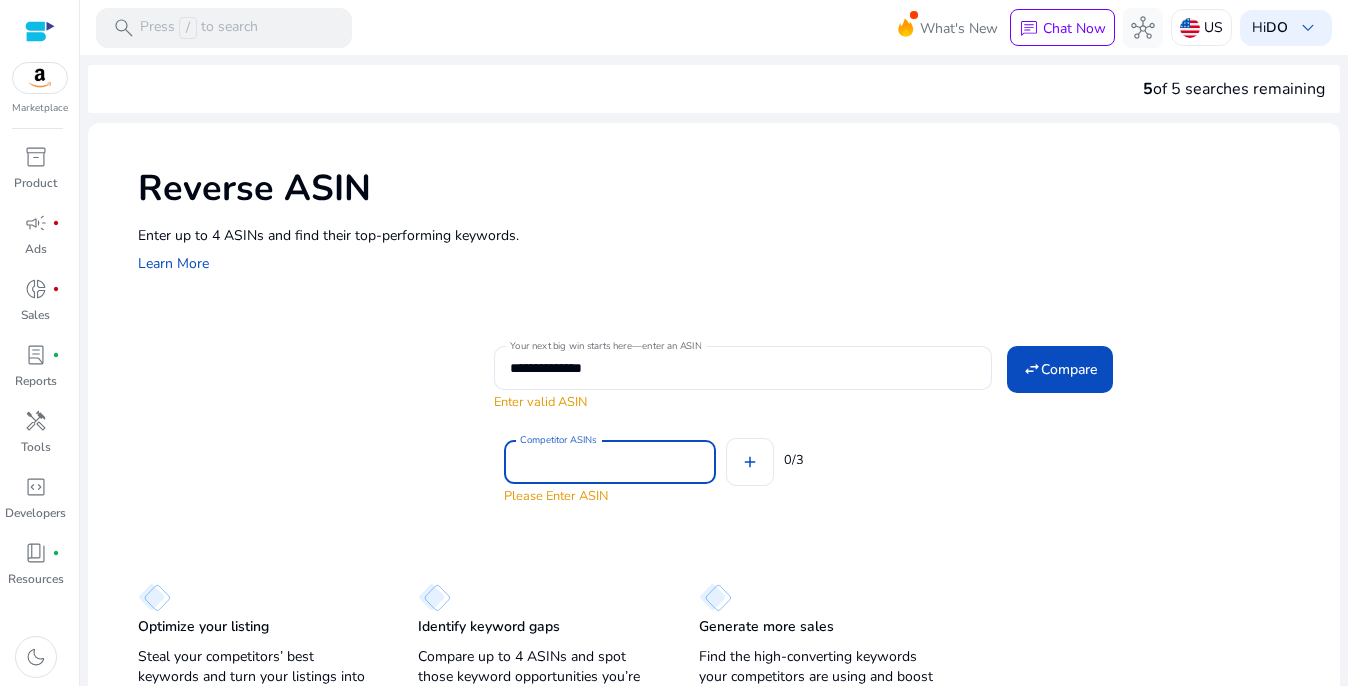 paste on "**********" 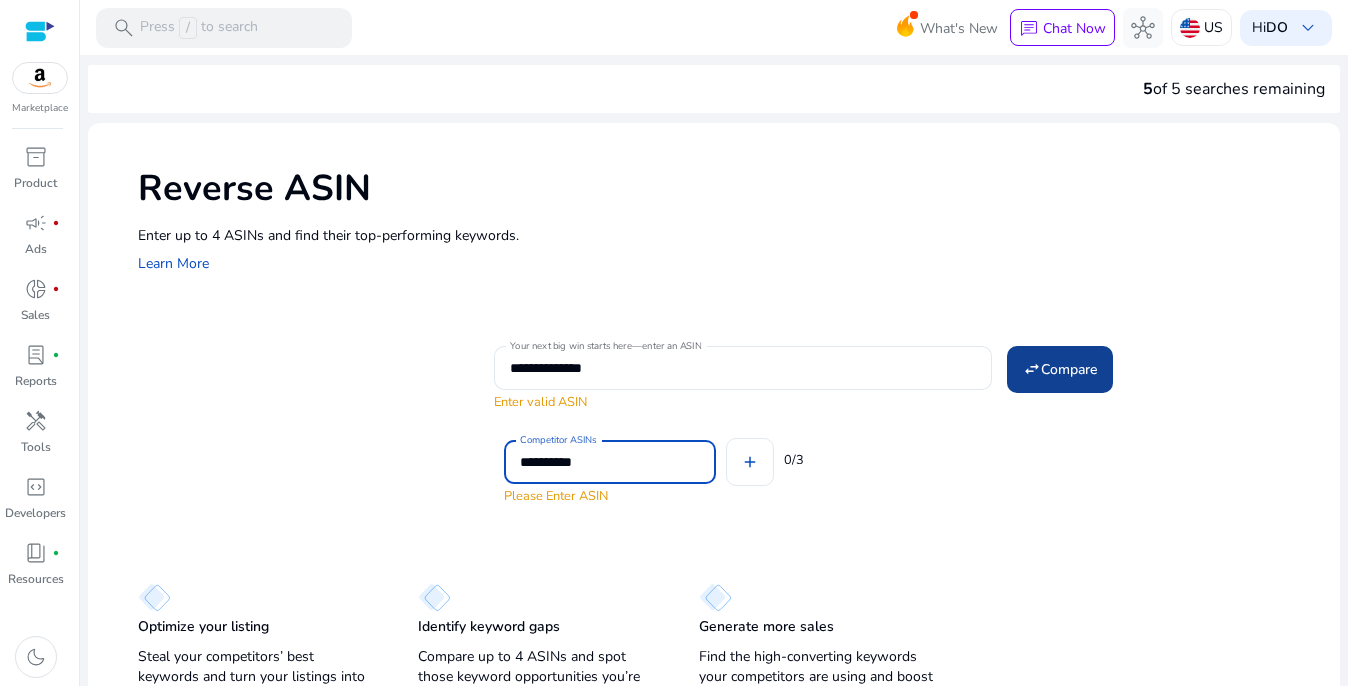 type on "**********" 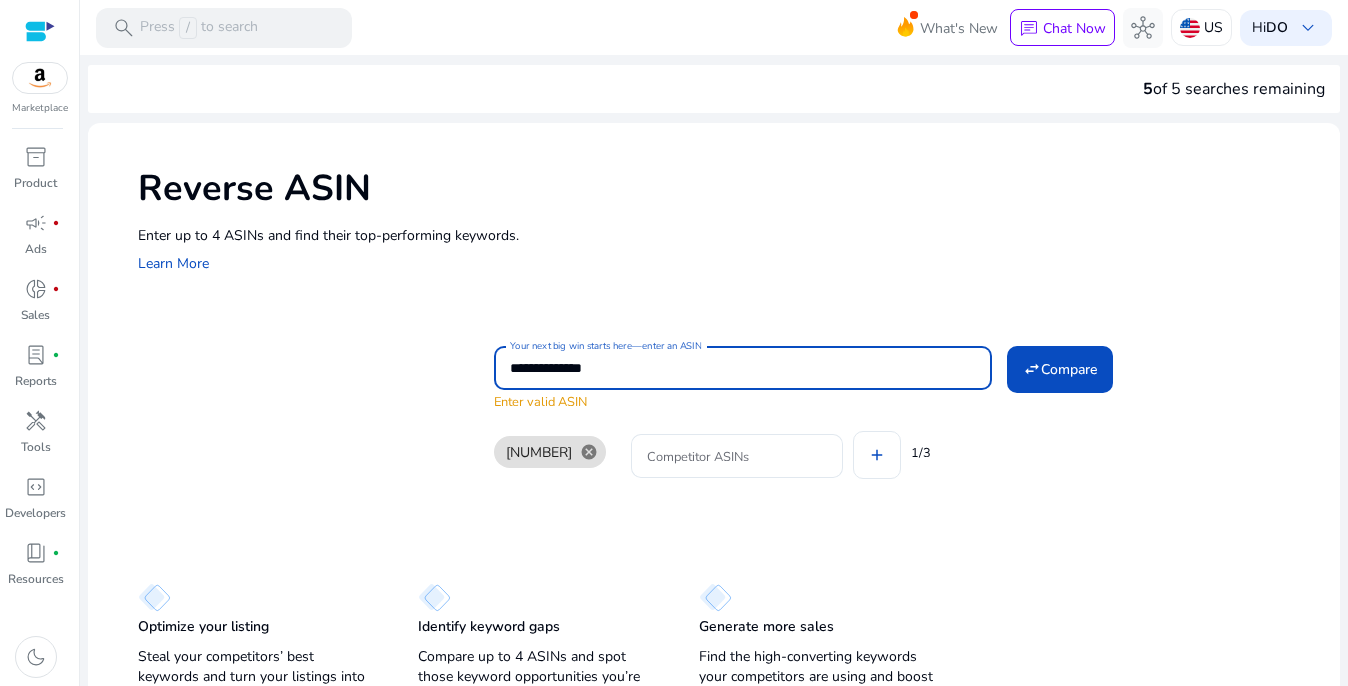 drag, startPoint x: 624, startPoint y: 369, endPoint x: 477, endPoint y: 360, distance: 147.27525 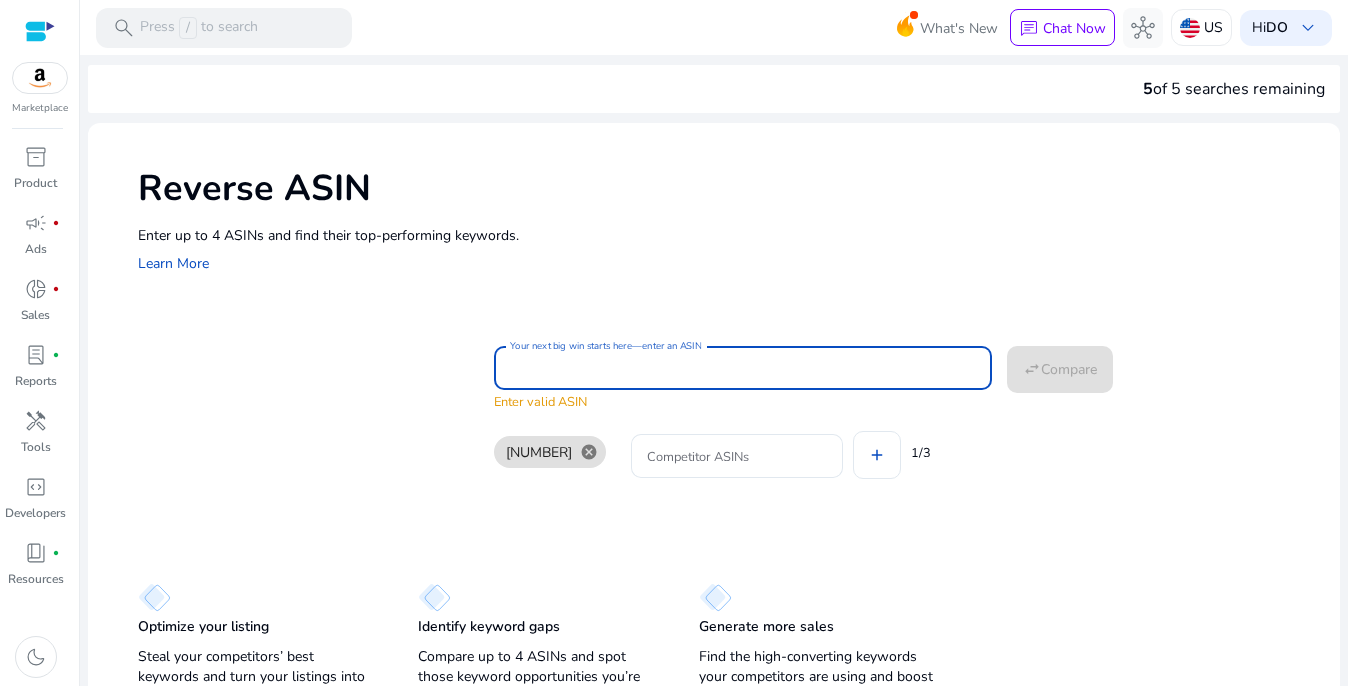 type 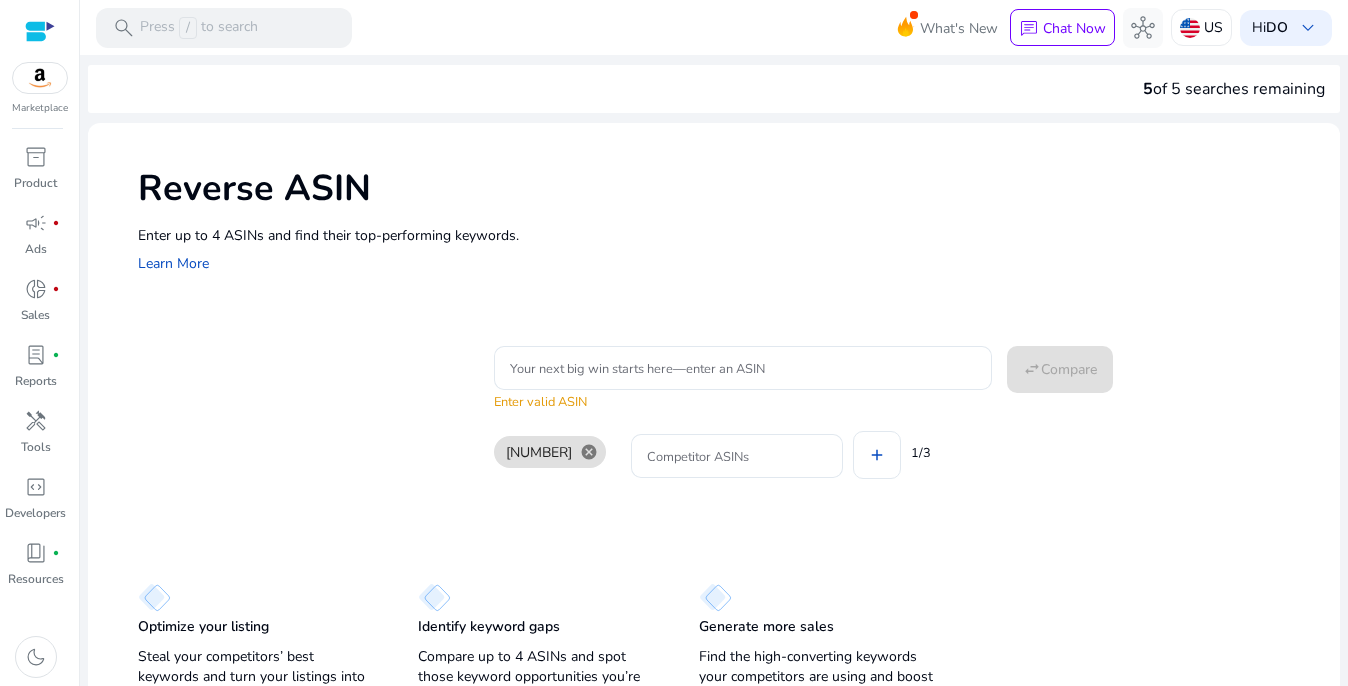 click on "Reverse ASIN  Enter up to 4 ASINs and find their top-performing keywords.    Learn More Your next big win starts here—enter an ASIN Enter valid ASIN swap_horiz  Compare   9386538601  cancel Competitor ASINs add 1/3  Optimize your listing   Steal your competitors’ best keywords and turn your listings into sales machines.   Identify keyword gaps   Compare up to 4 ASINs and spot those keyword opportunities you’re missing.   Generate more sales   Find the high-converting keywords your competitors are using and boost your ad game." 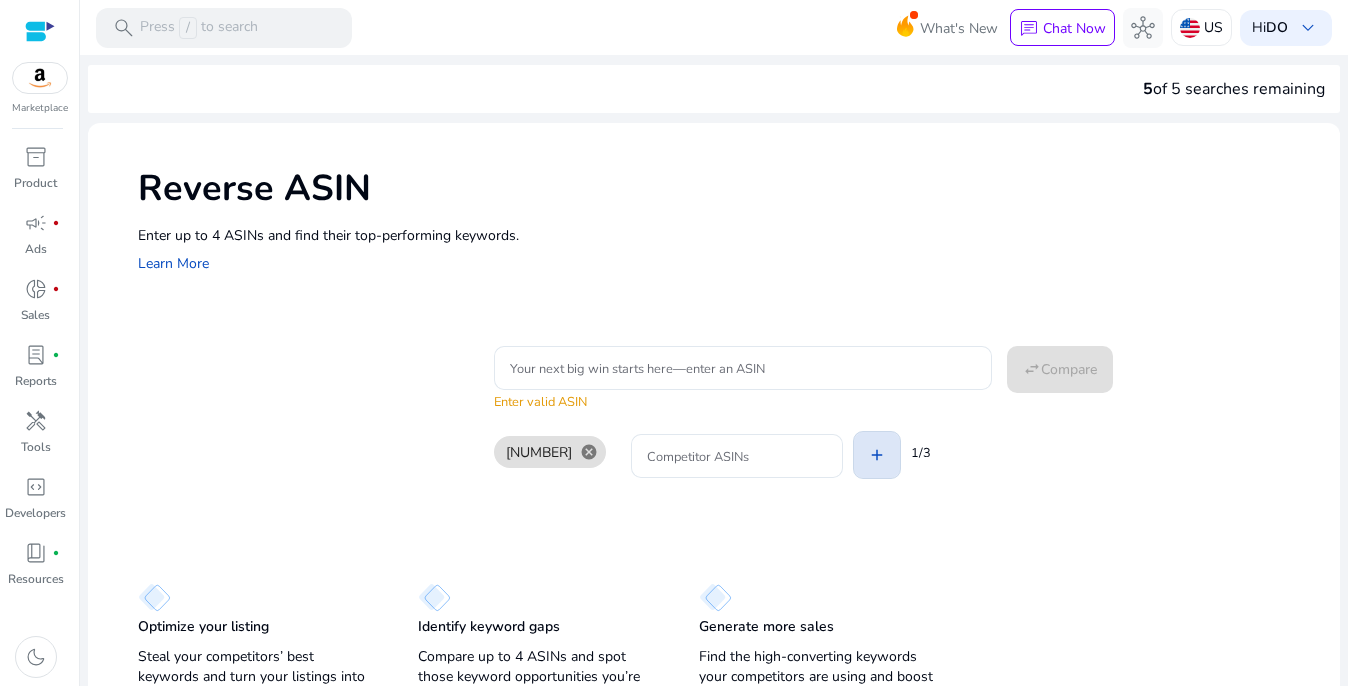 click on "add" 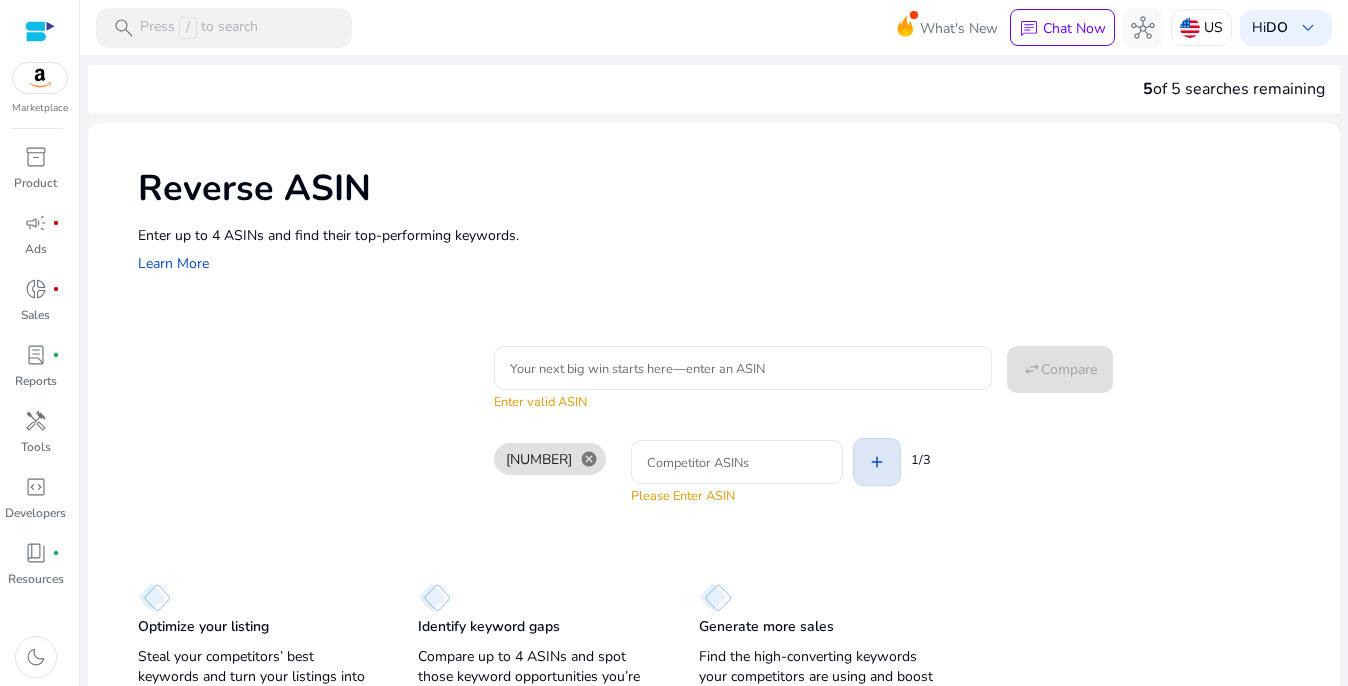 click on "add" 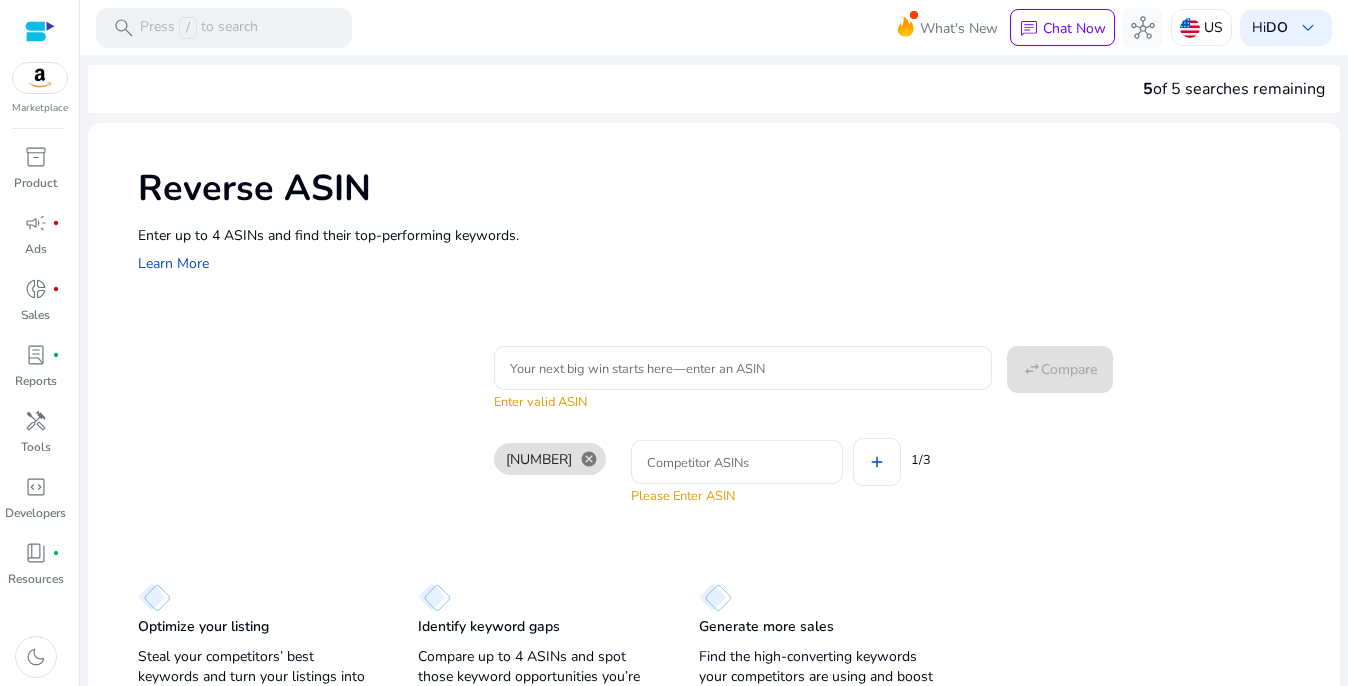 scroll, scrollTop: 25, scrollLeft: 0, axis: vertical 